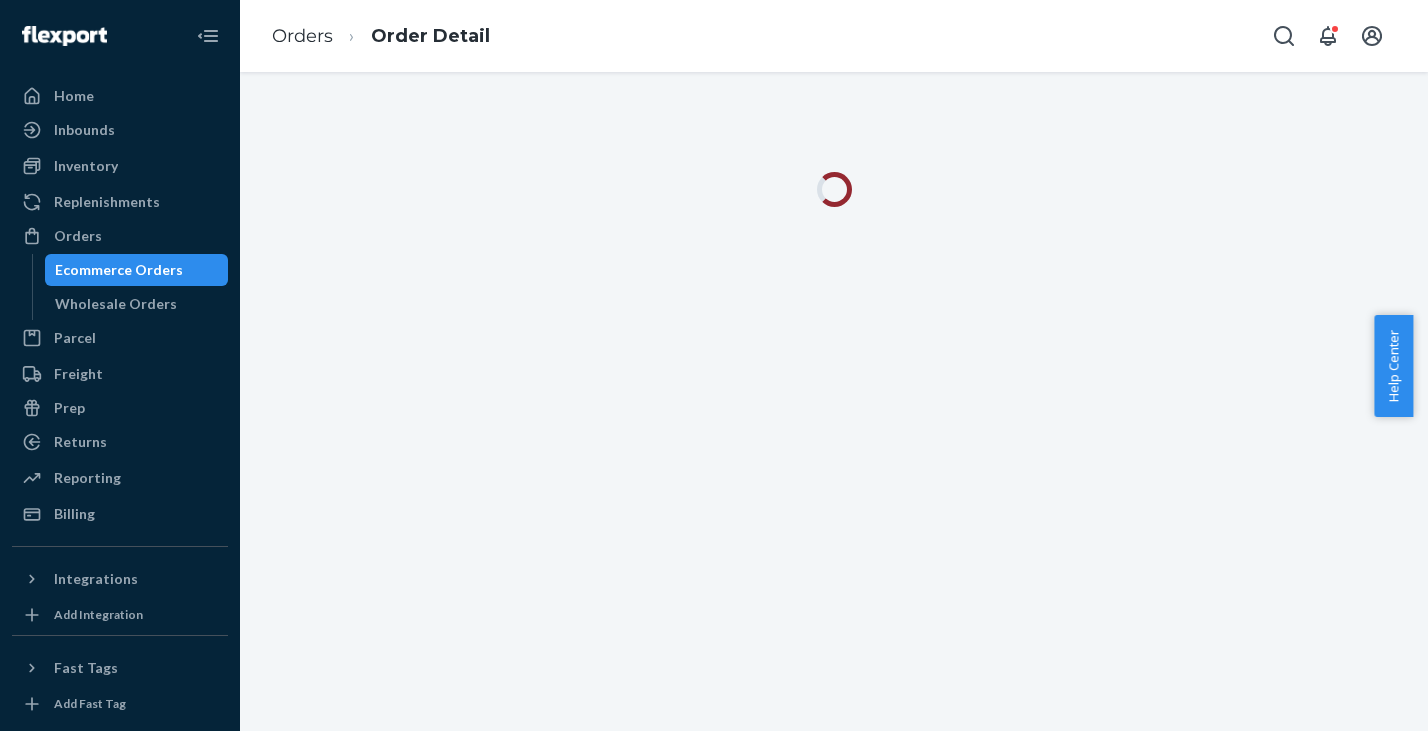 scroll, scrollTop: 0, scrollLeft: 0, axis: both 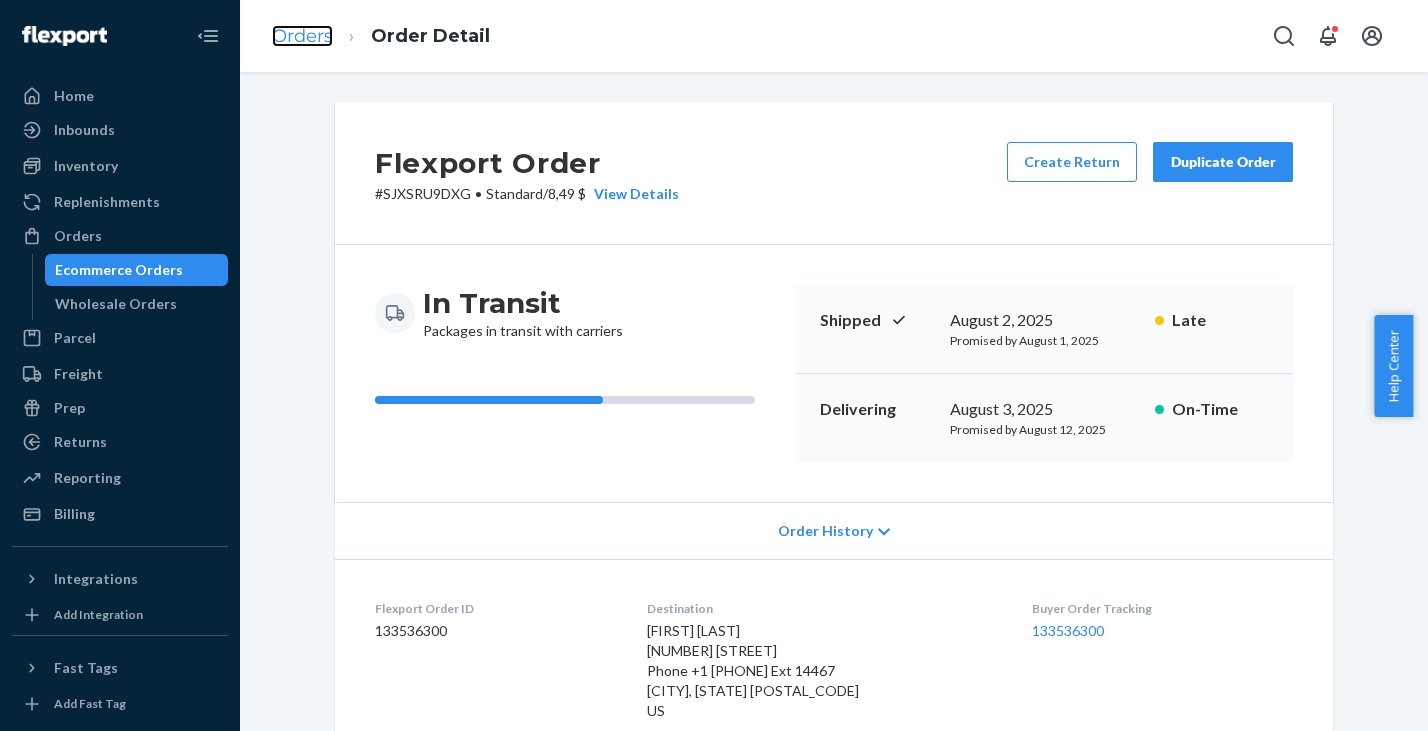 click on "Orders" at bounding box center [302, 36] 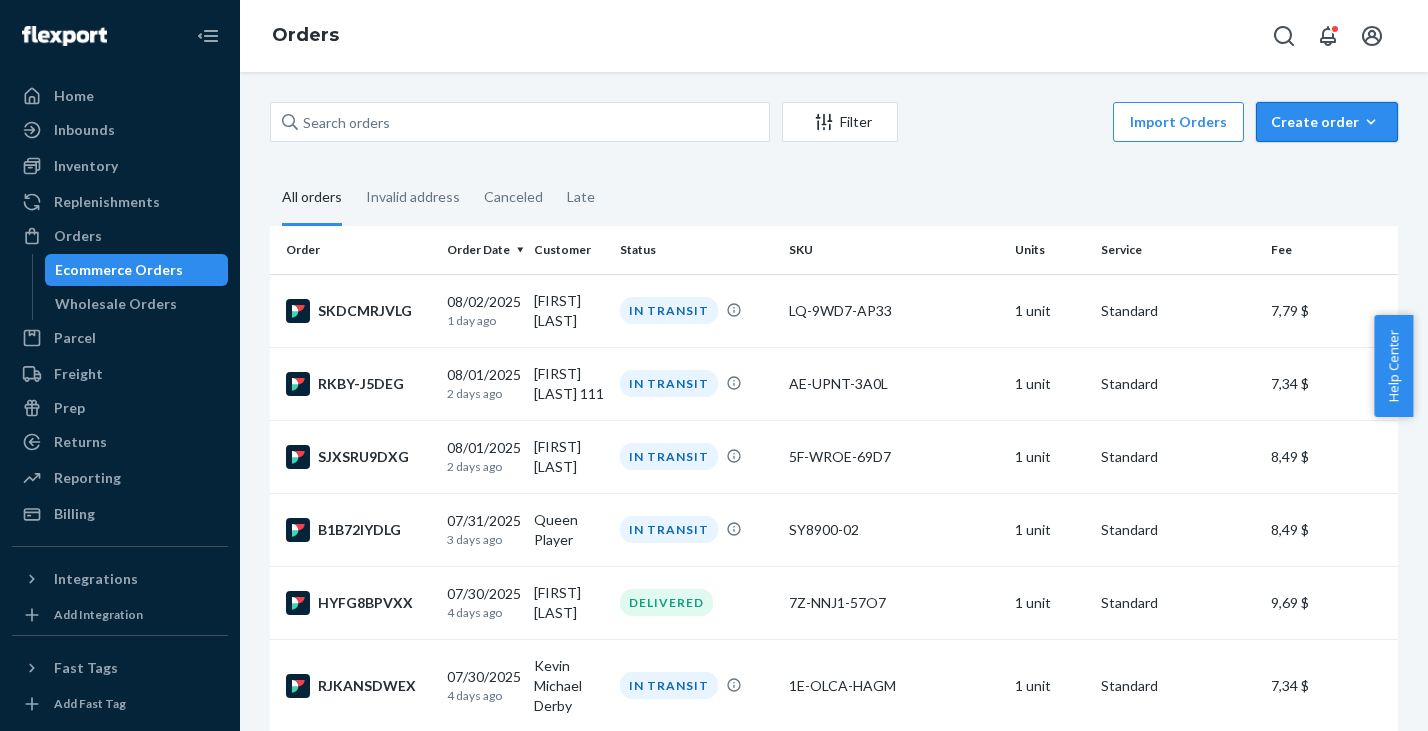 click on "Create order" at bounding box center (1327, 122) 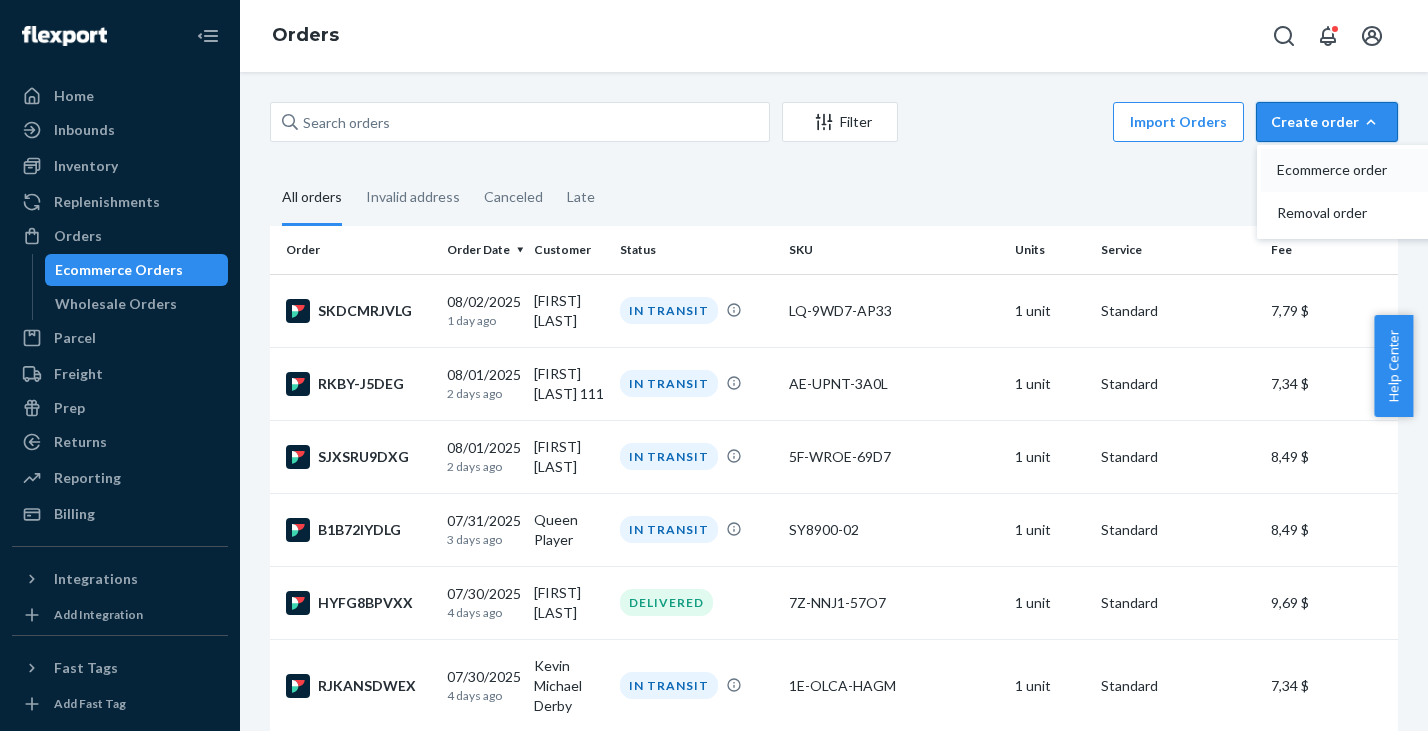 click on "Ecommerce order" at bounding box center (1339, 170) 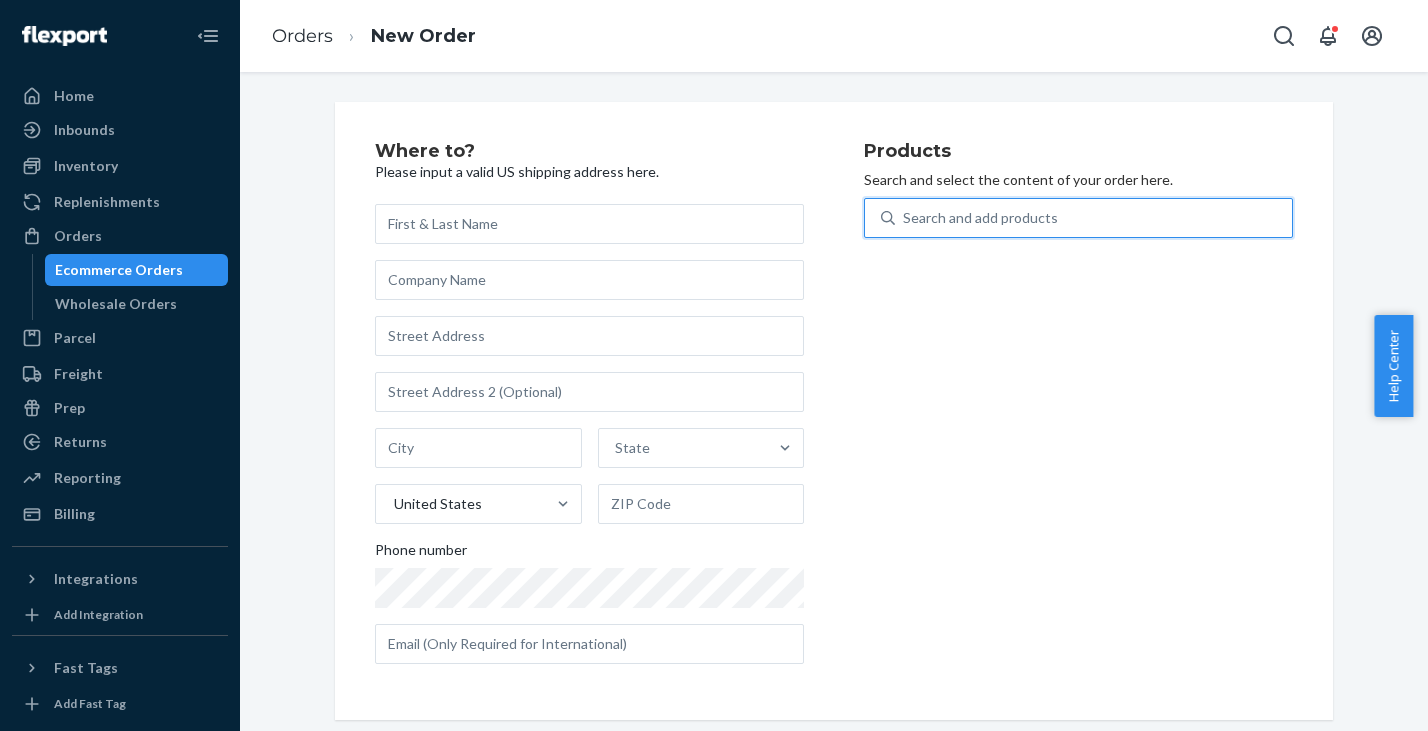 click on "Search and add products" at bounding box center (980, 218) 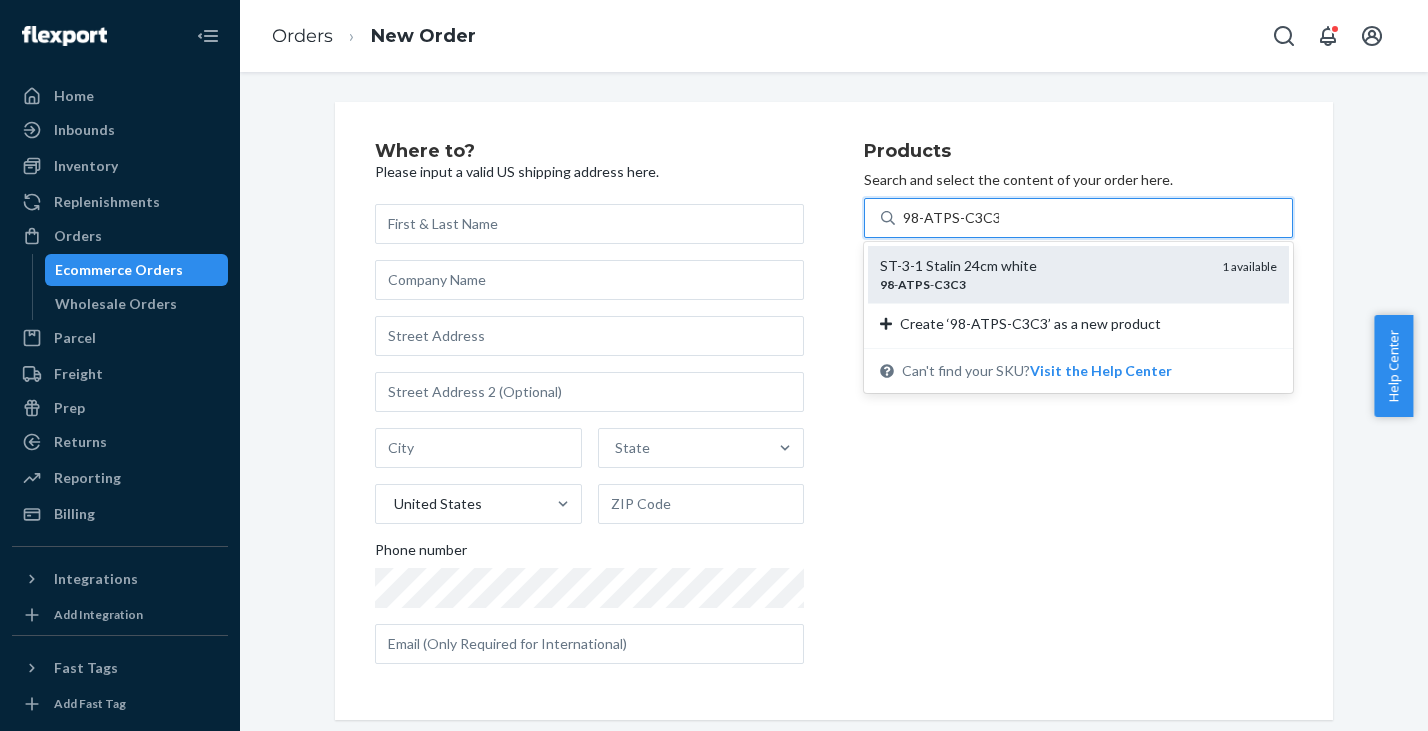 click on "ST-3-1 Stalin 24cm white" at bounding box center (1043, 266) 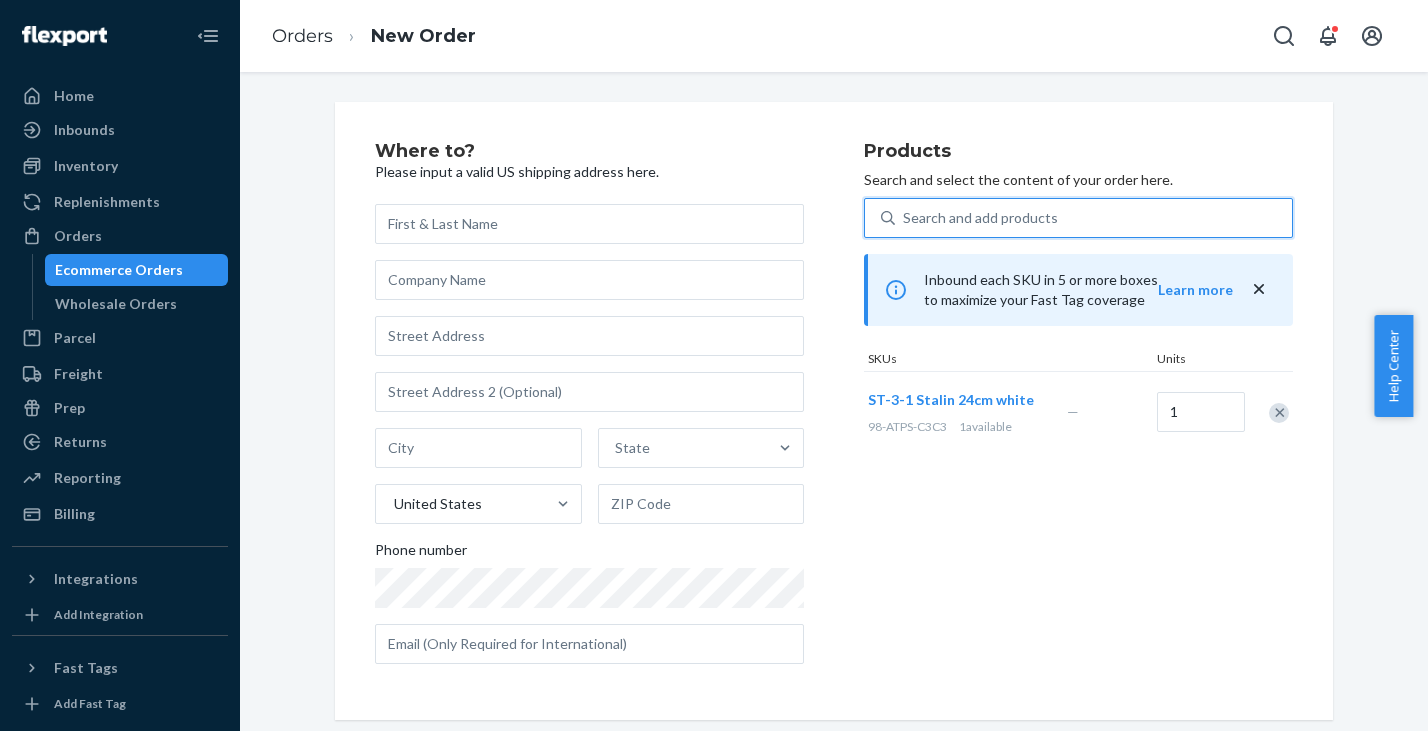type 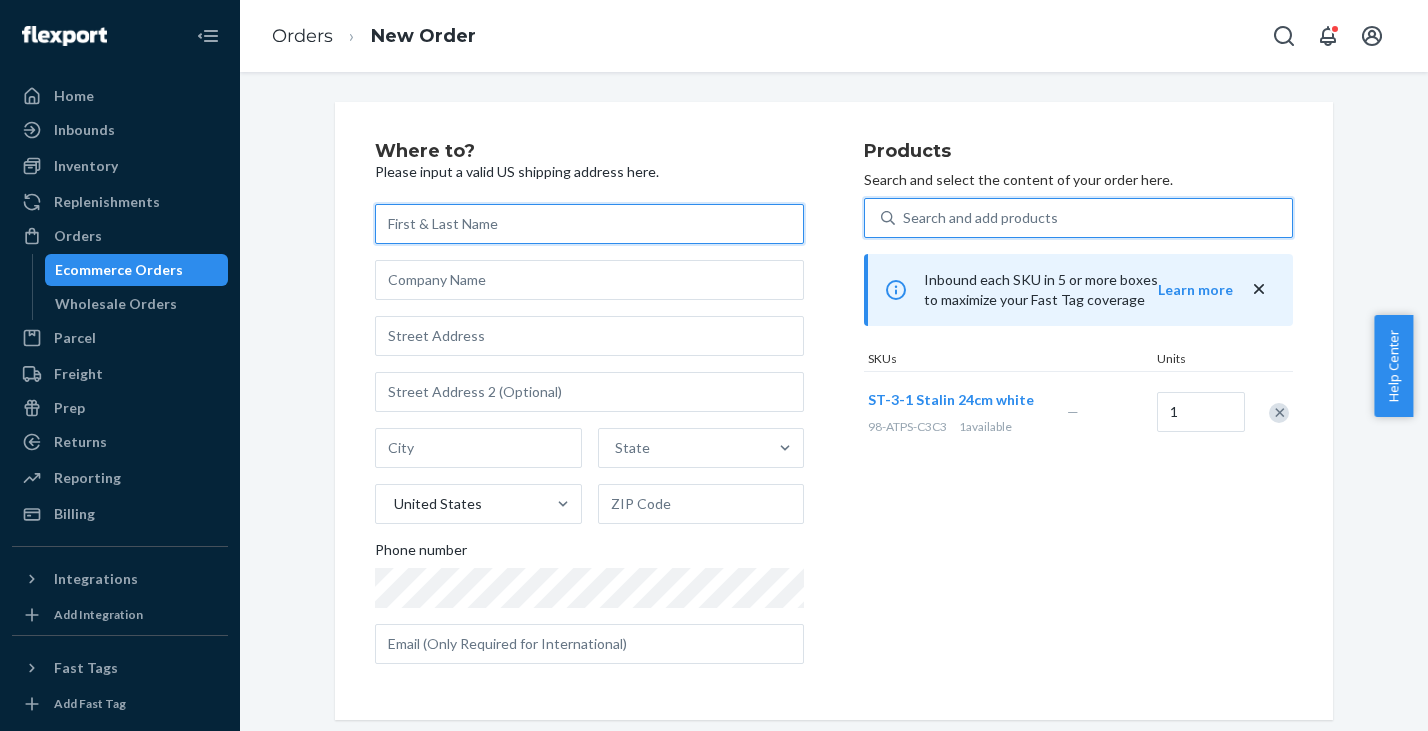 click at bounding box center (589, 224) 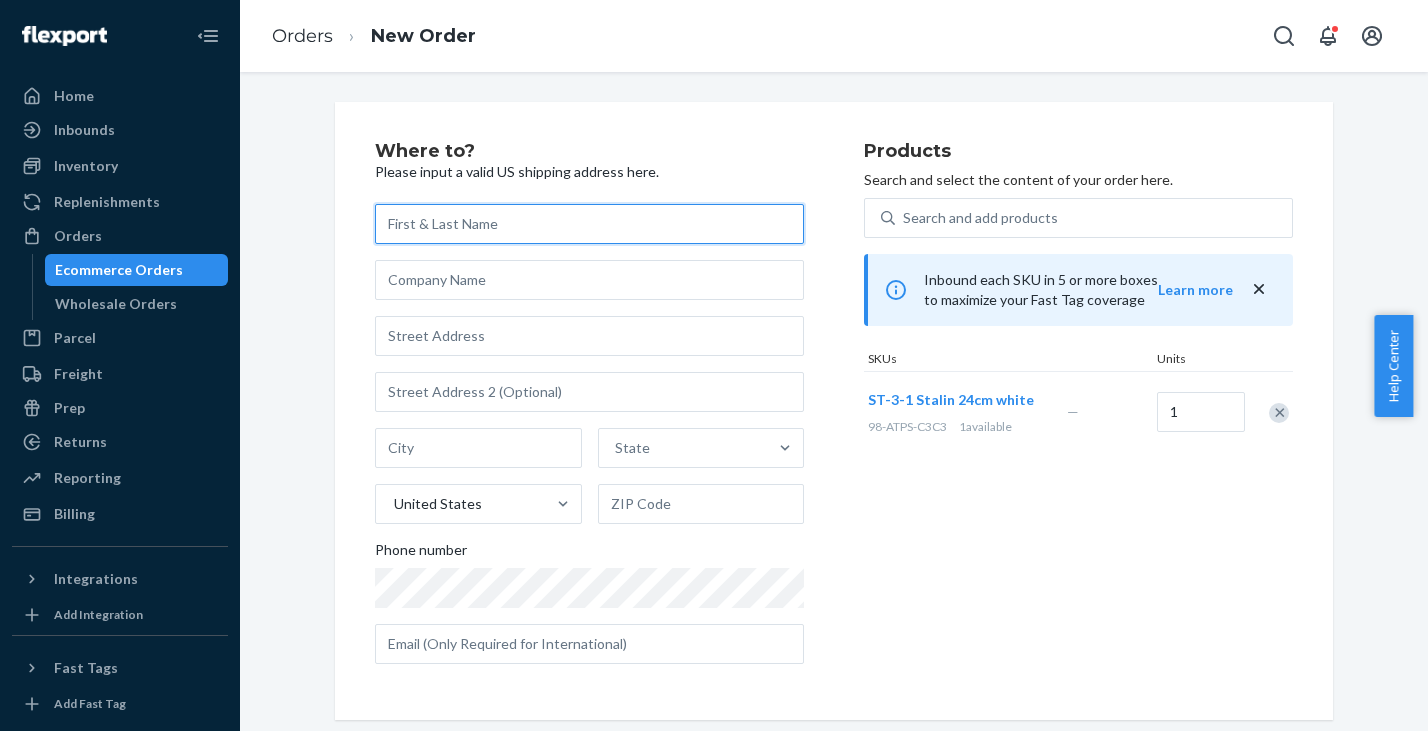 paste on "[FIRST] [LAST]" 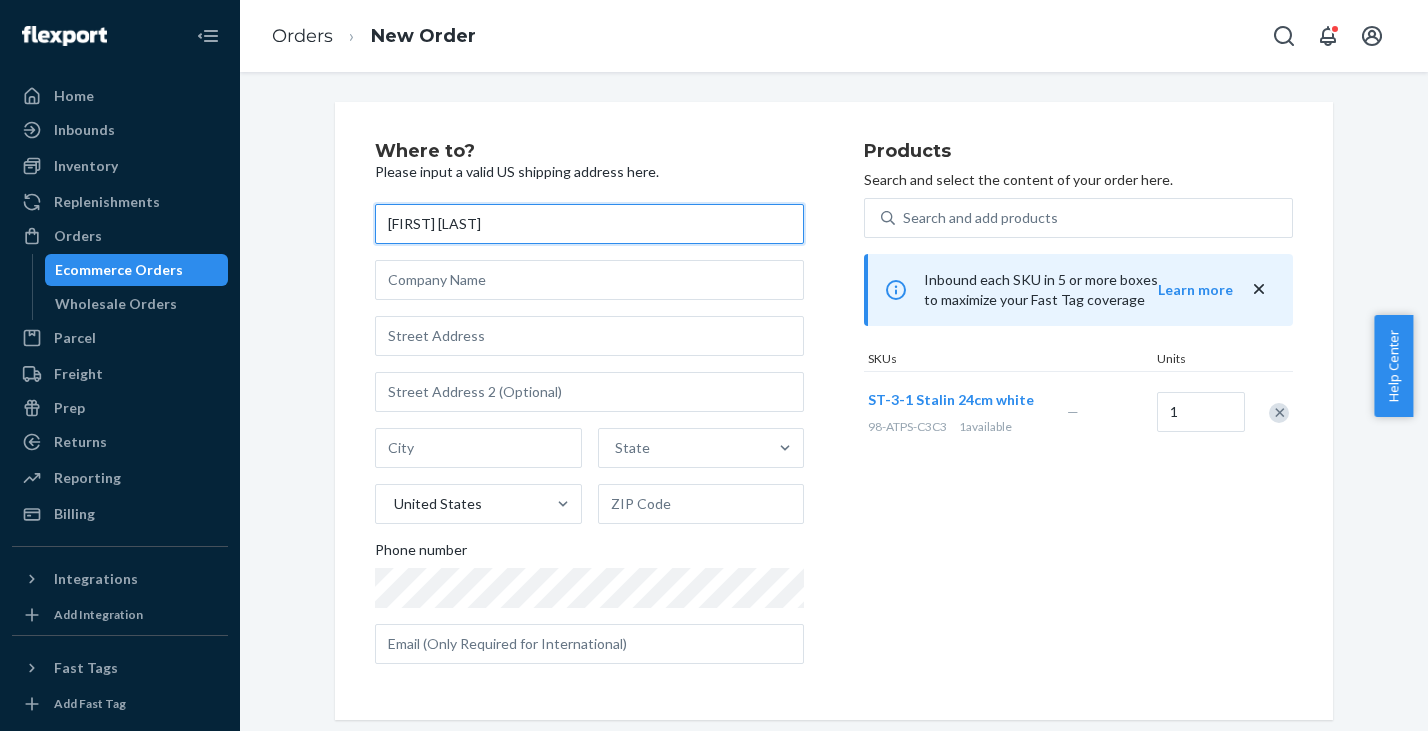 type on "[FIRST] [LAST]" 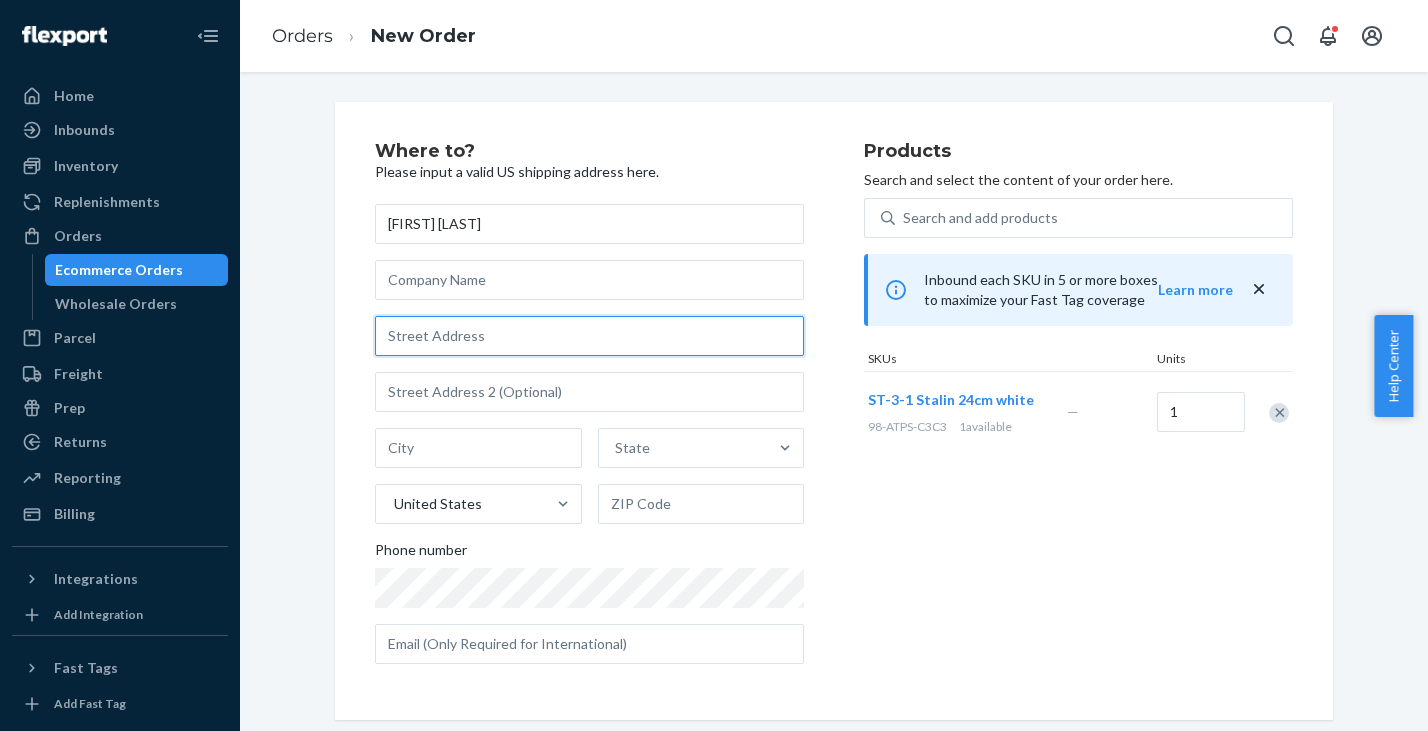 click at bounding box center [589, 336] 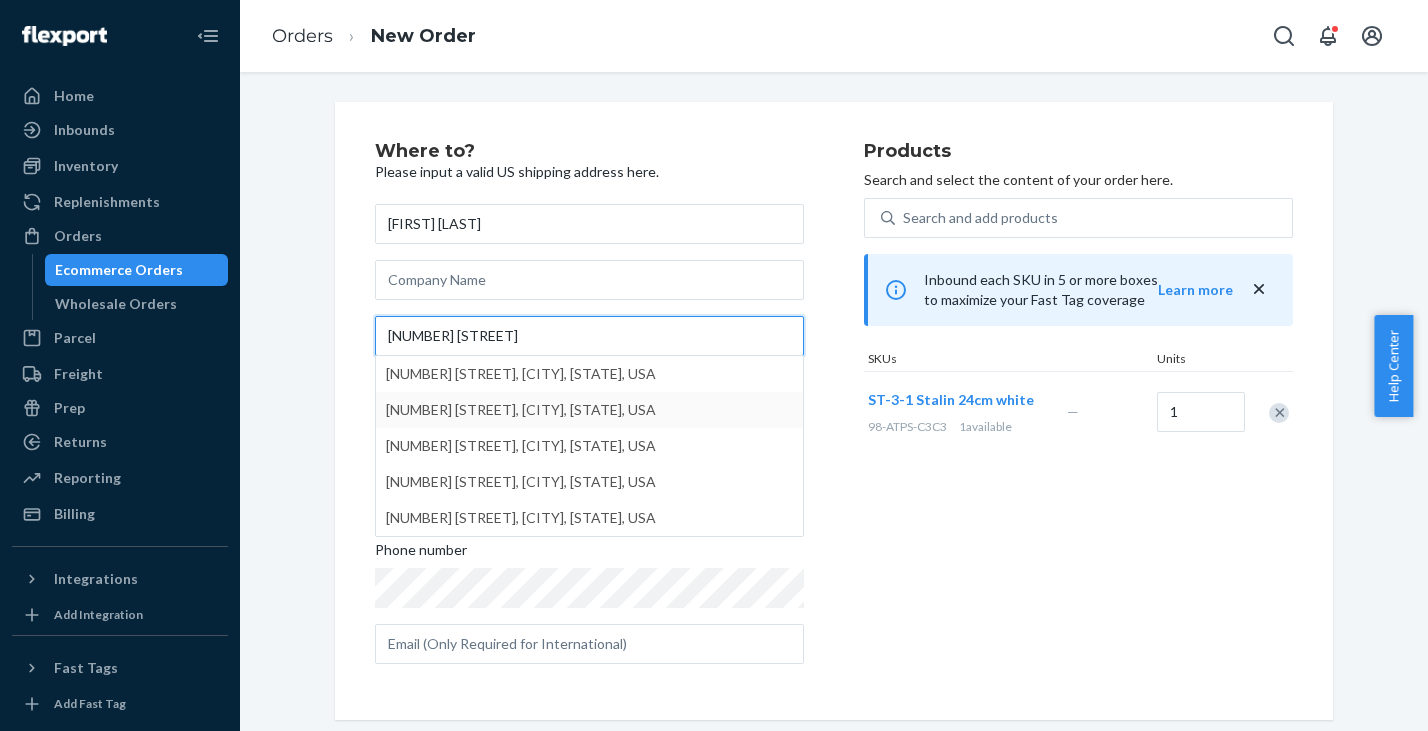 type on "[NUMBER] [STREET]" 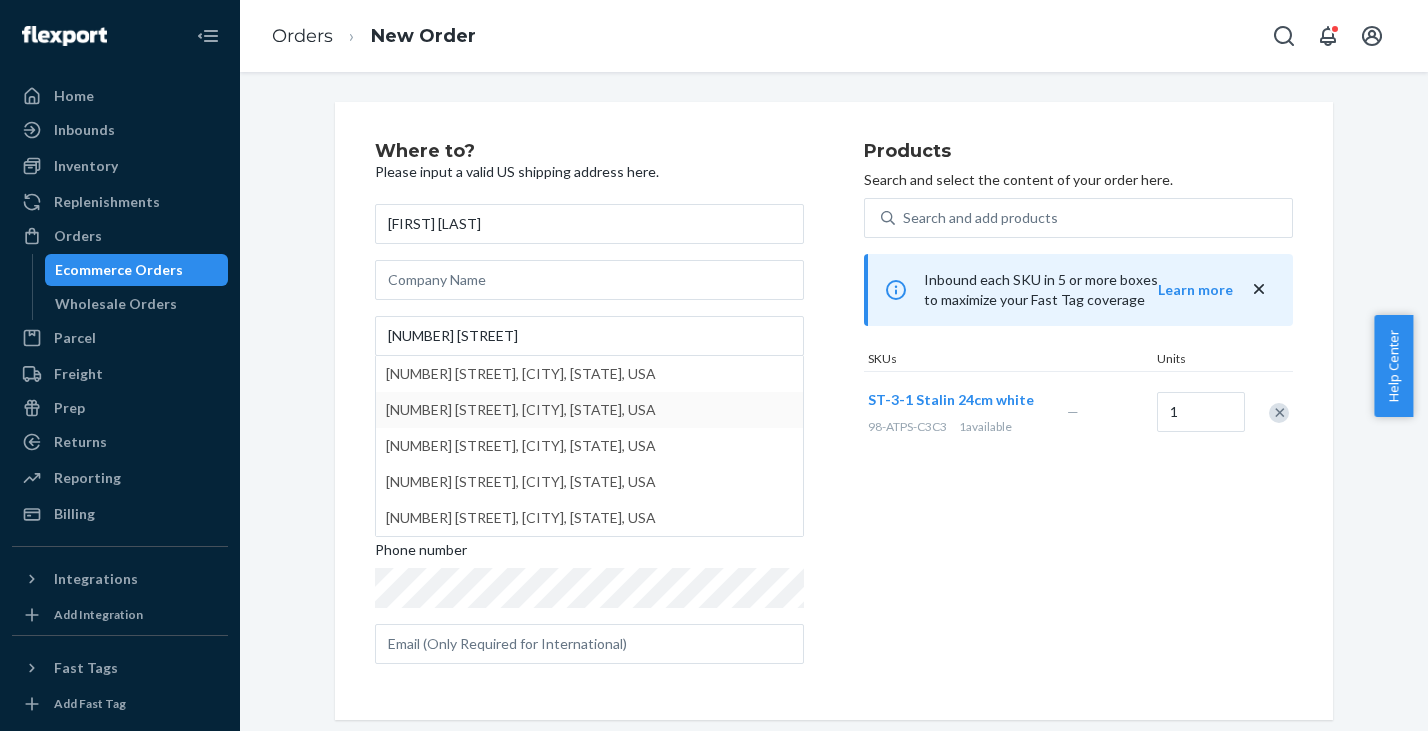 type on "[CITY]" 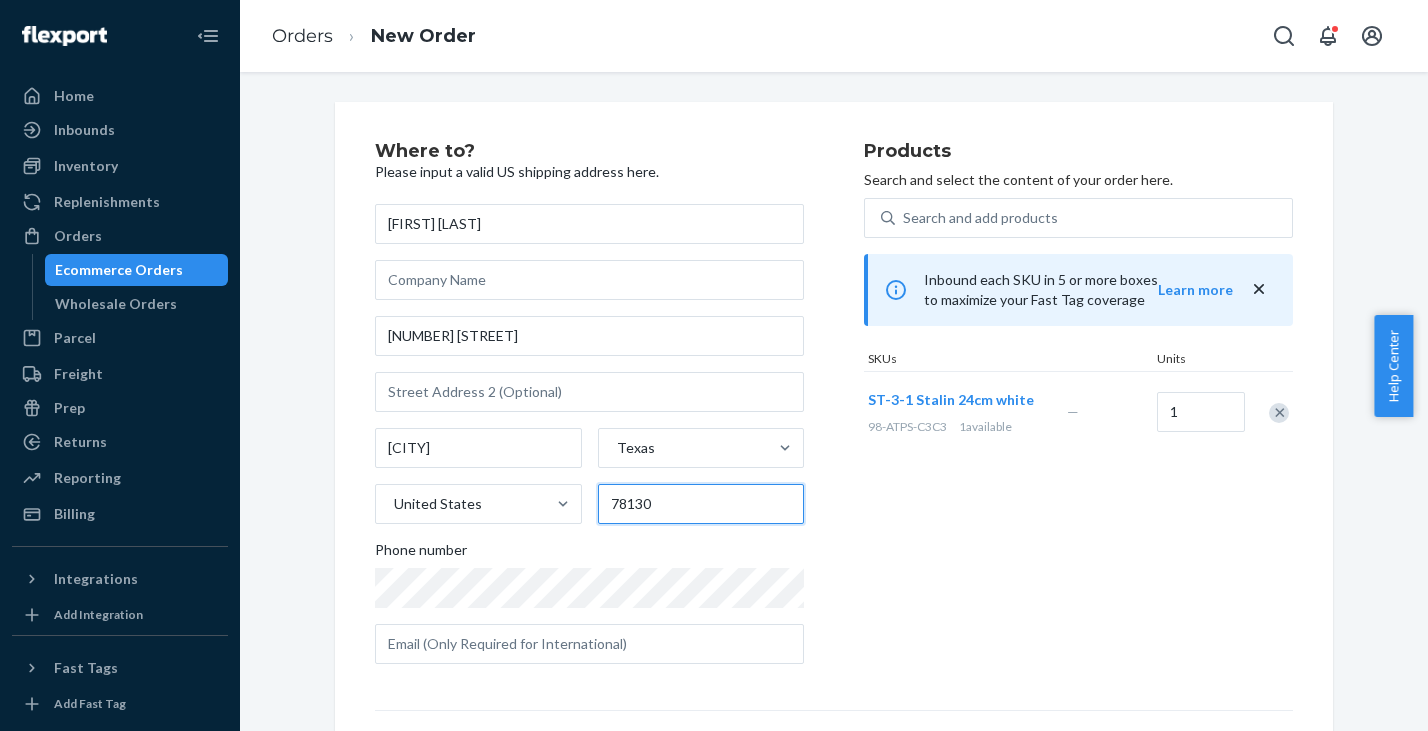 drag, startPoint x: 660, startPoint y: 509, endPoint x: 521, endPoint y: 486, distance: 140.89003 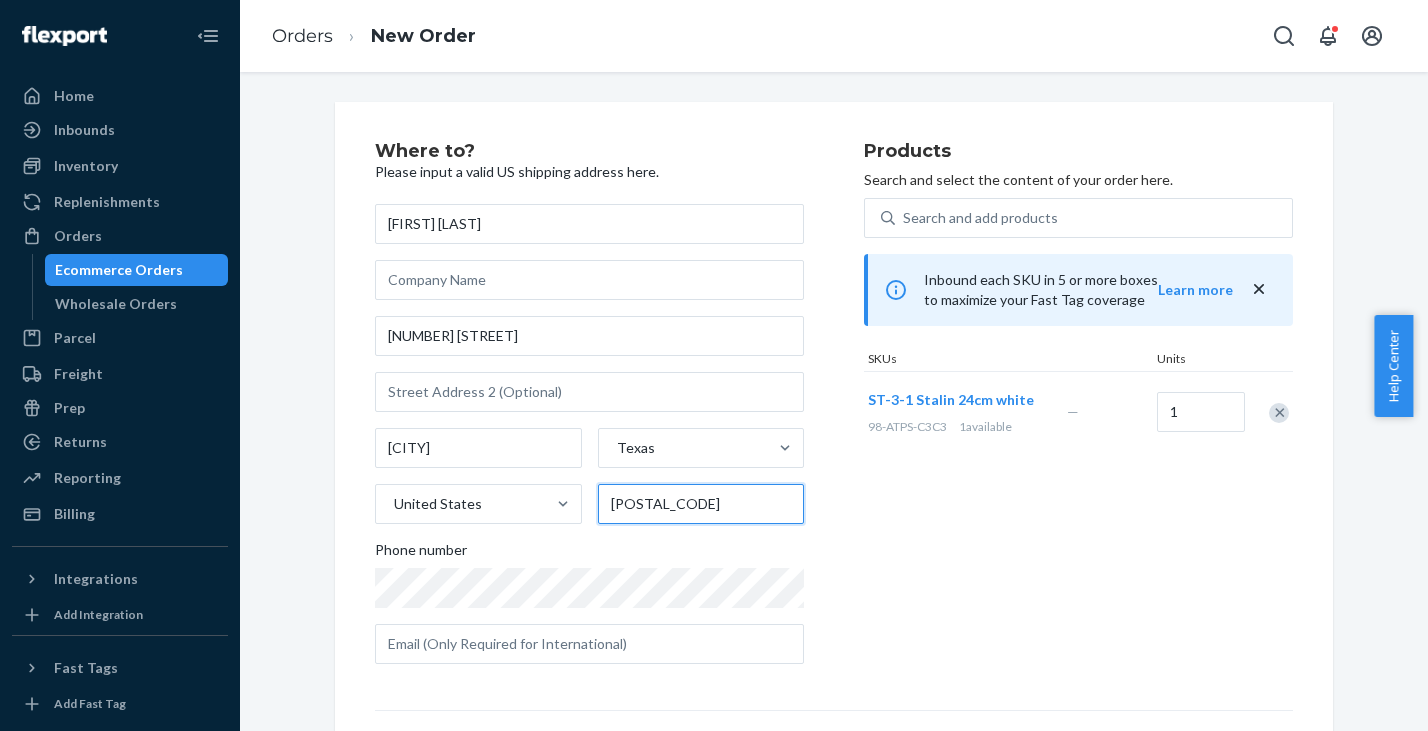 type on "[POSTAL_CODE]" 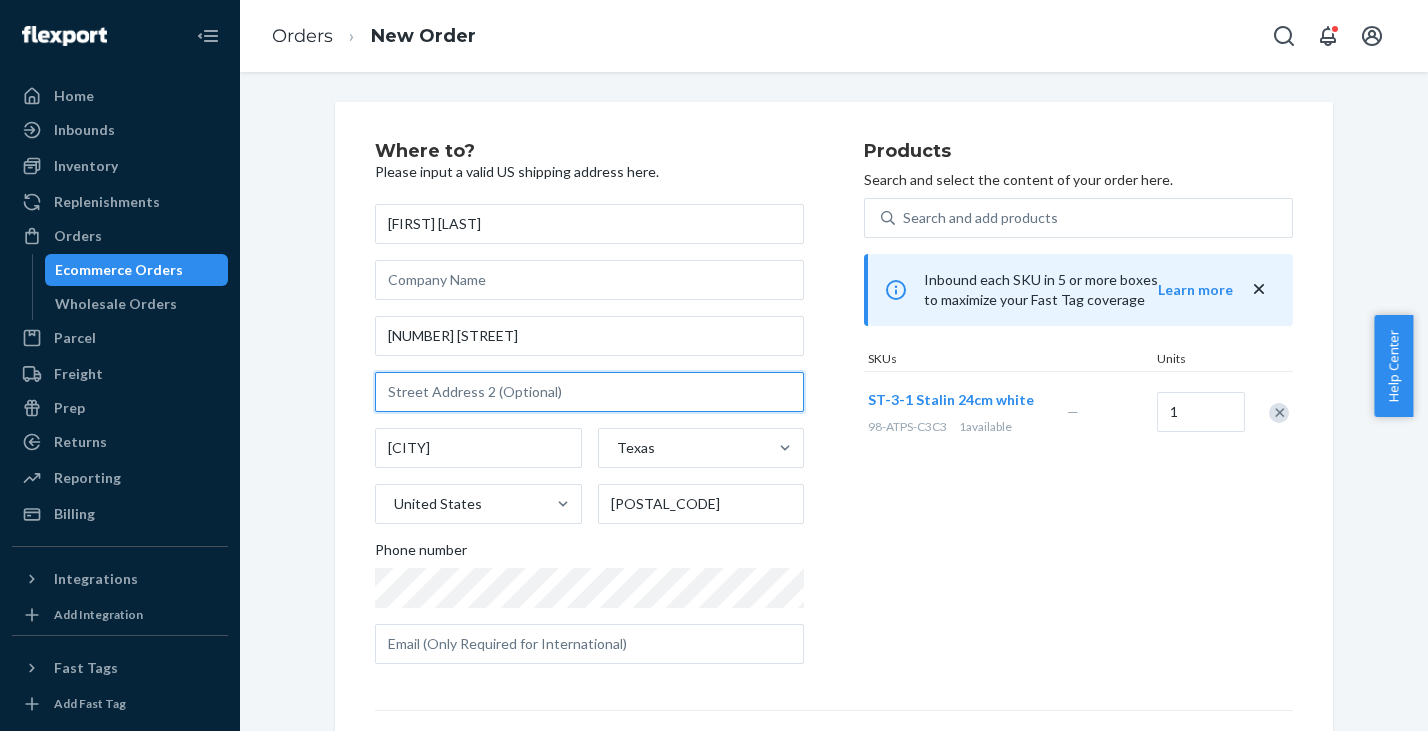 click at bounding box center (589, 392) 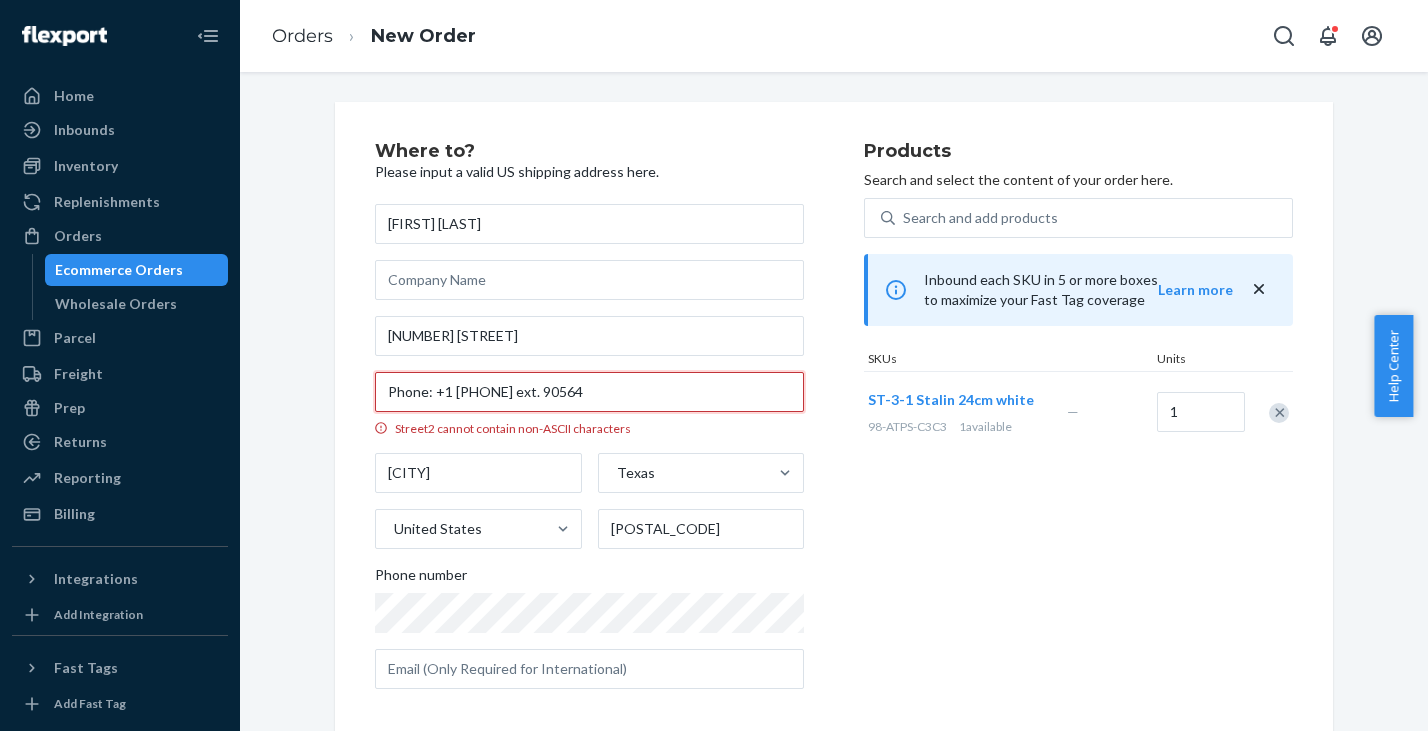 drag, startPoint x: 445, startPoint y: 390, endPoint x: 459, endPoint y: 395, distance: 14.866069 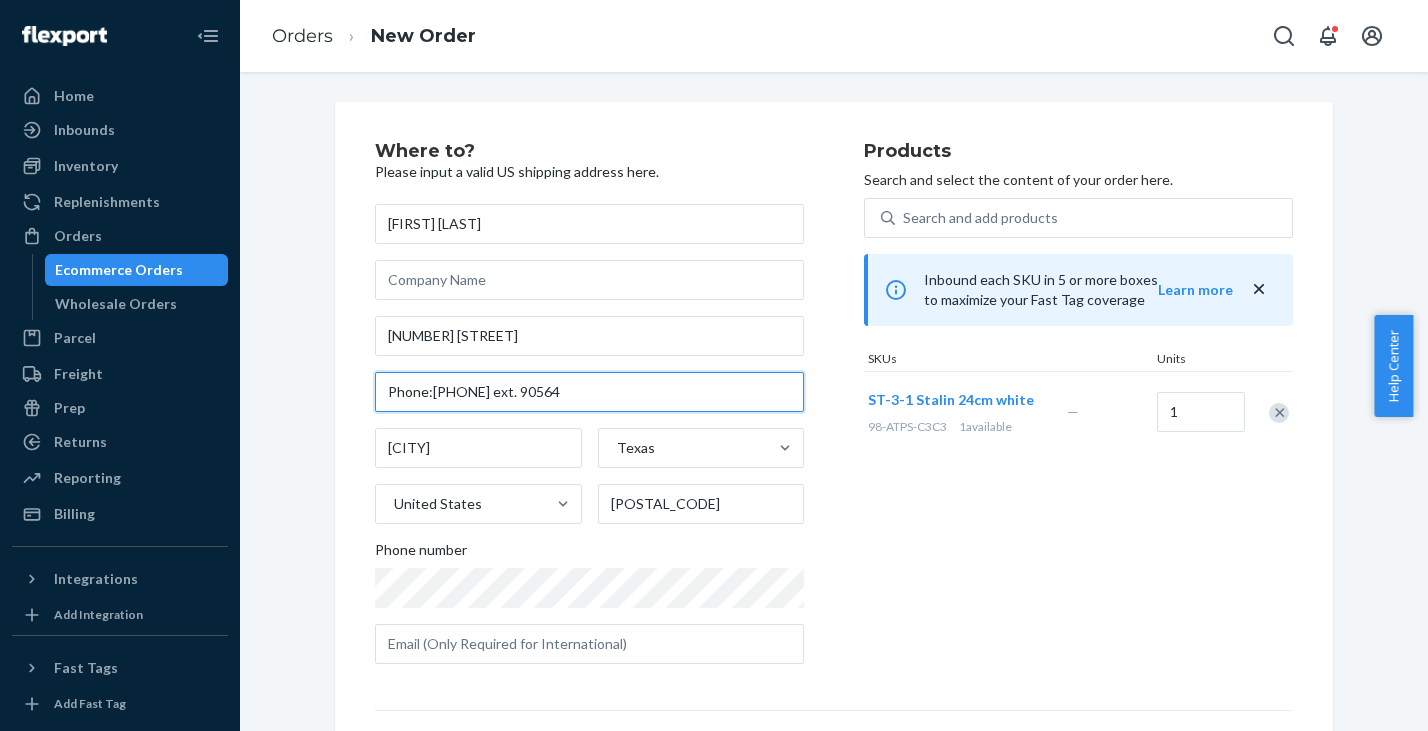 type on "Phone:[PHONE] ext. 90564" 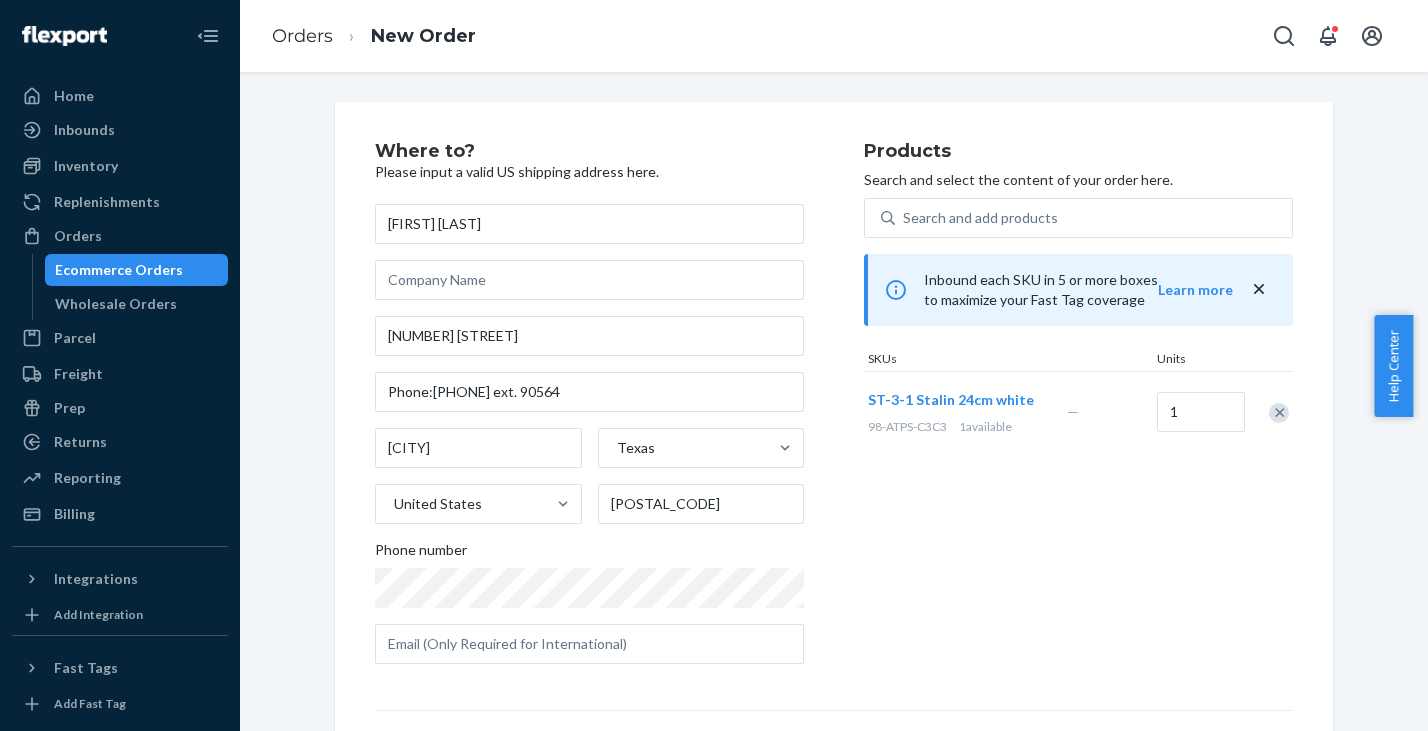click on "Where to? Please input a valid US shipping address here. [FIRST] [LAST] [NUMBER] [STREET] Phone:[PHONE] ext. 90564 [CITY] [STATE] [POSTAL_CODE] Phone number" at bounding box center [619, 411] 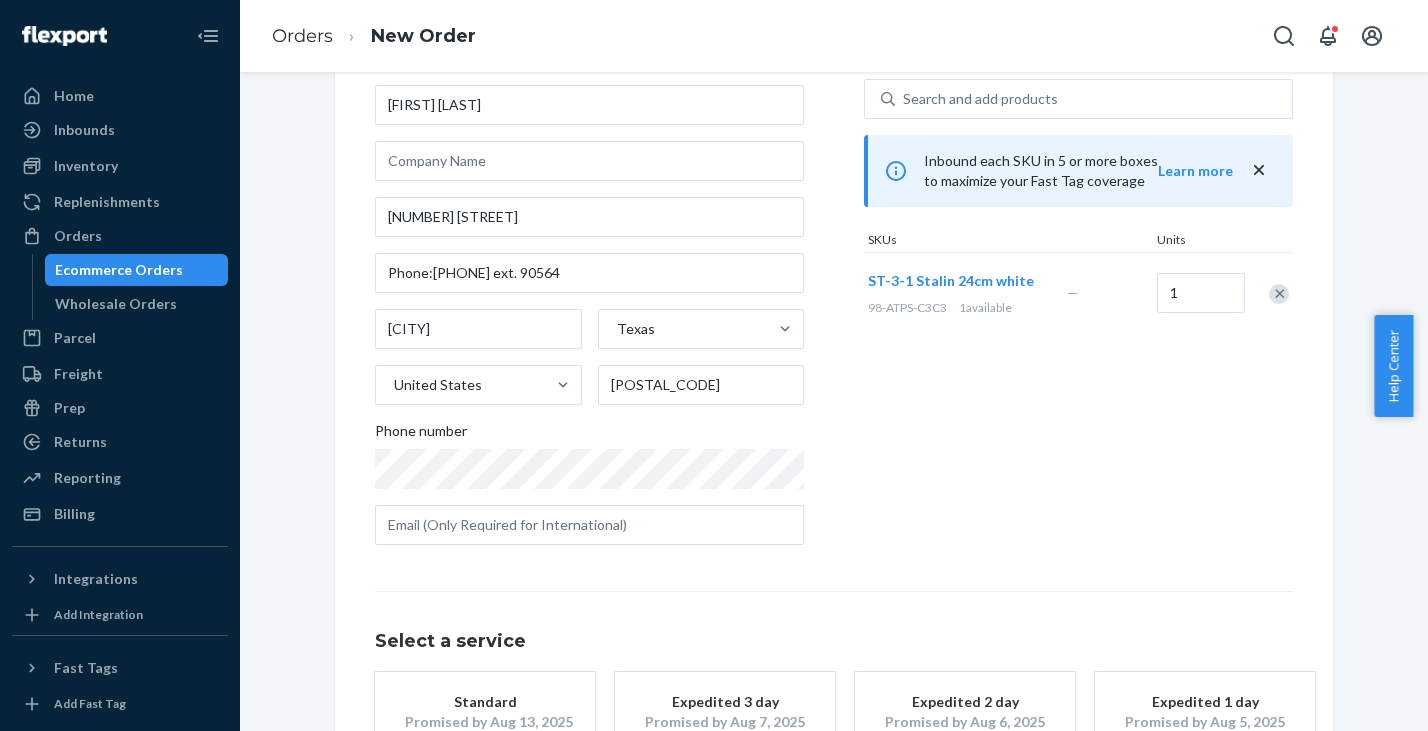 scroll, scrollTop: 280, scrollLeft: 0, axis: vertical 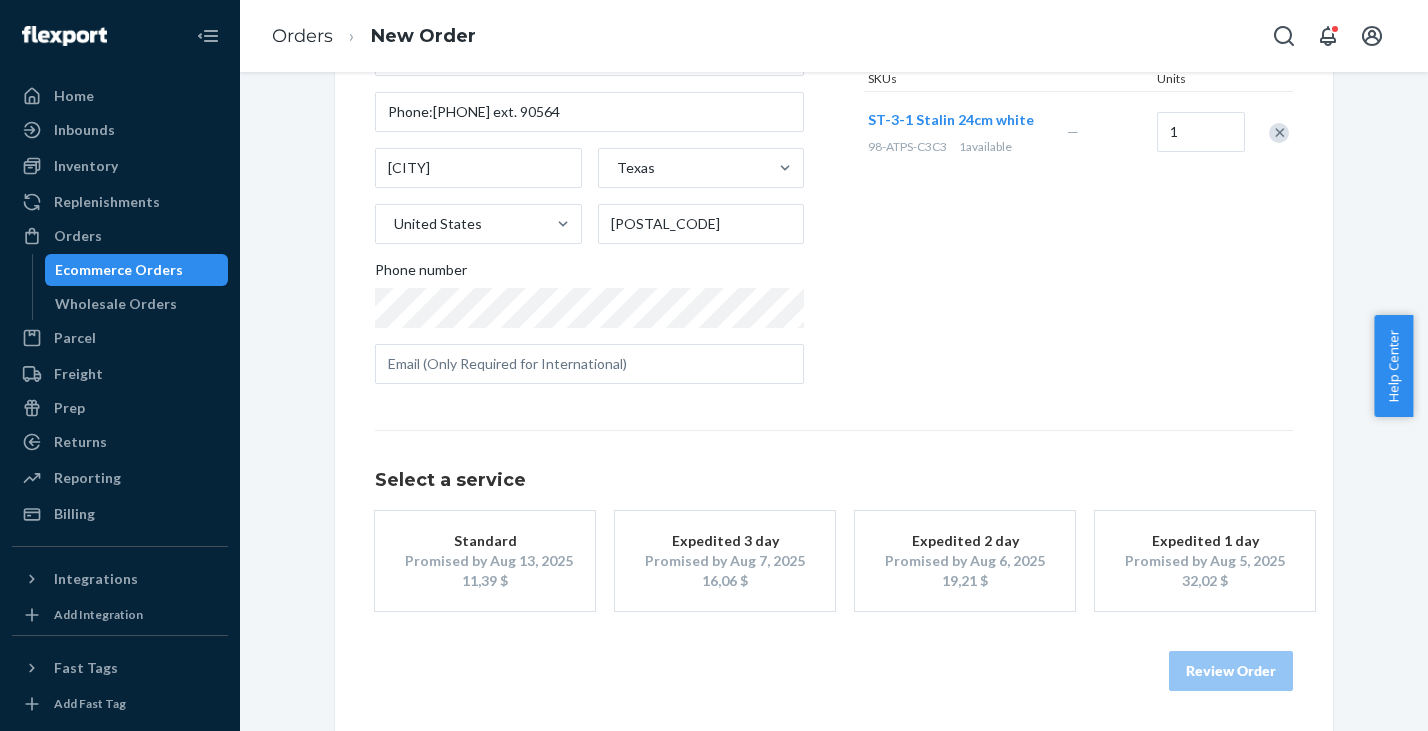 click on "11,39 $" at bounding box center (485, 581) 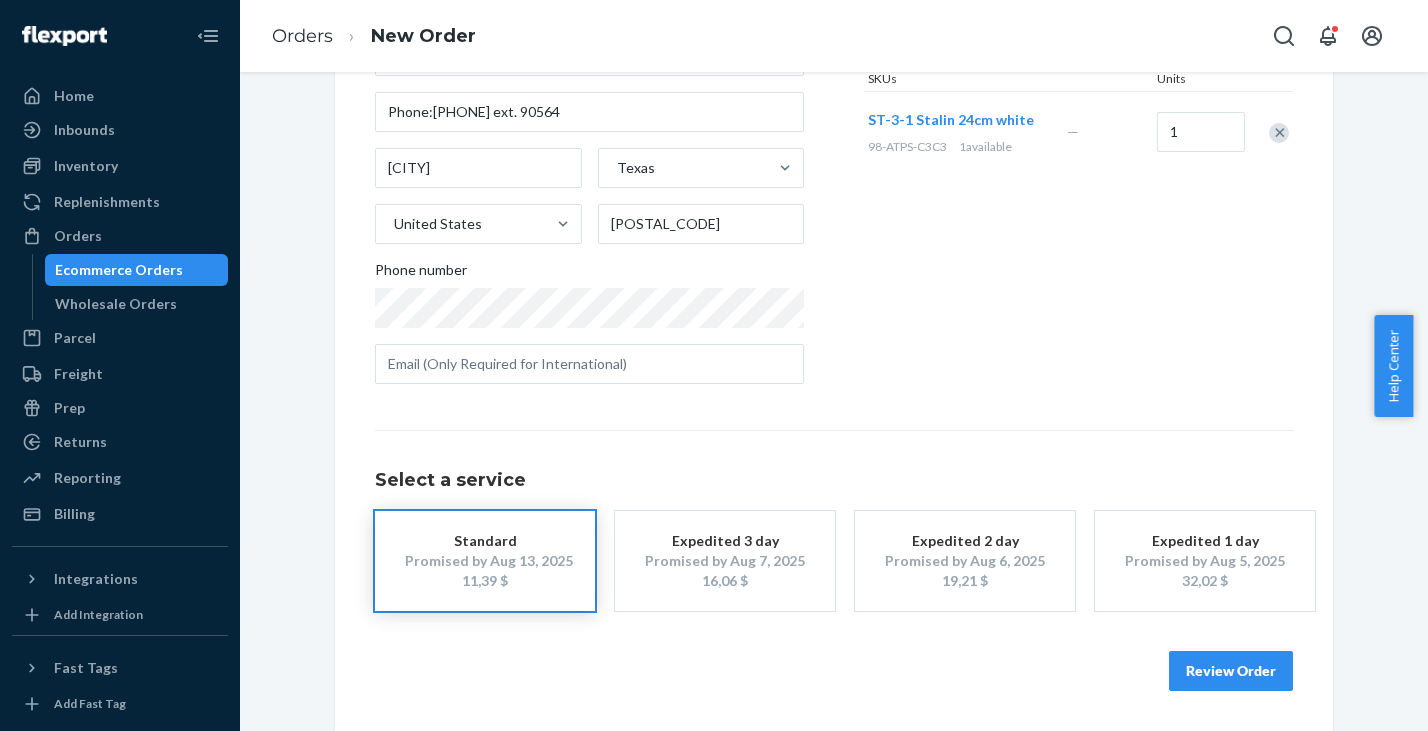 click on "Review Order" at bounding box center [1231, 671] 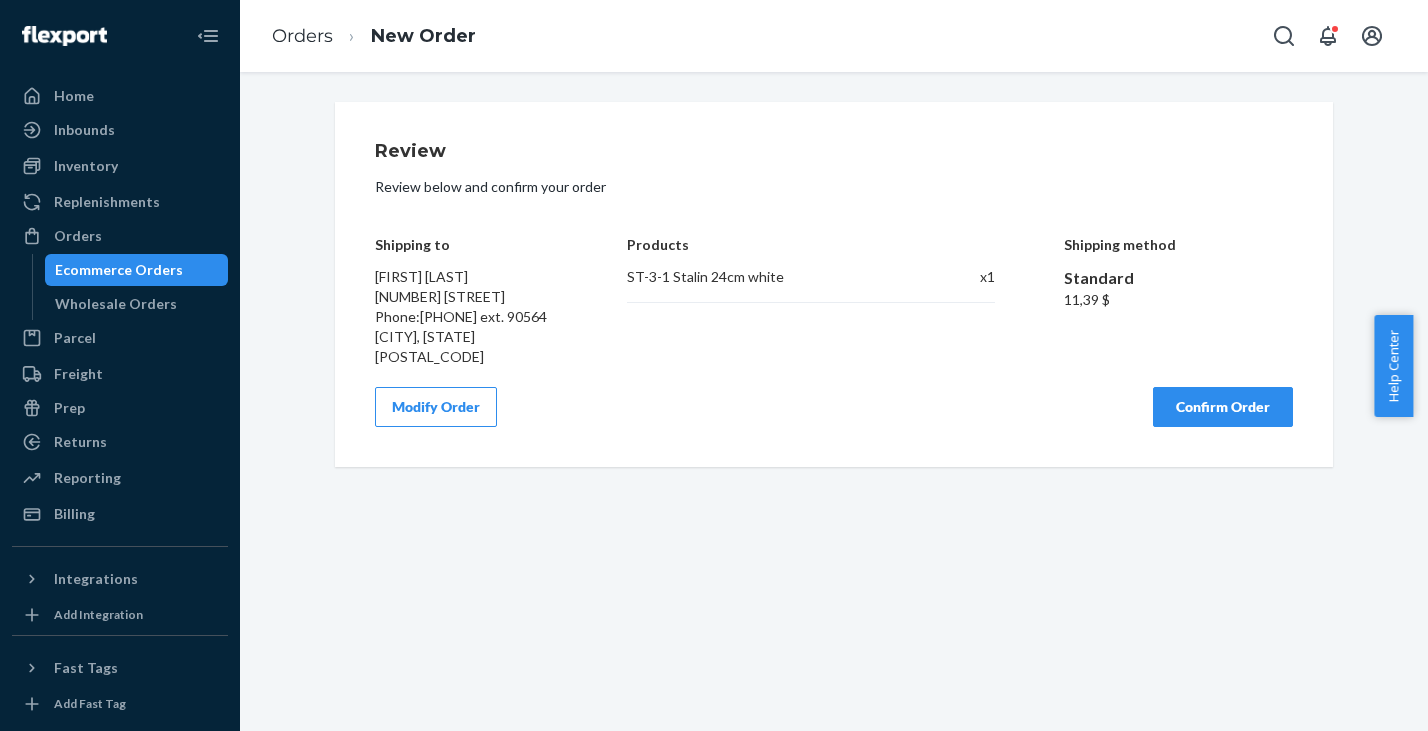 click on "Confirm Order" at bounding box center [1223, 407] 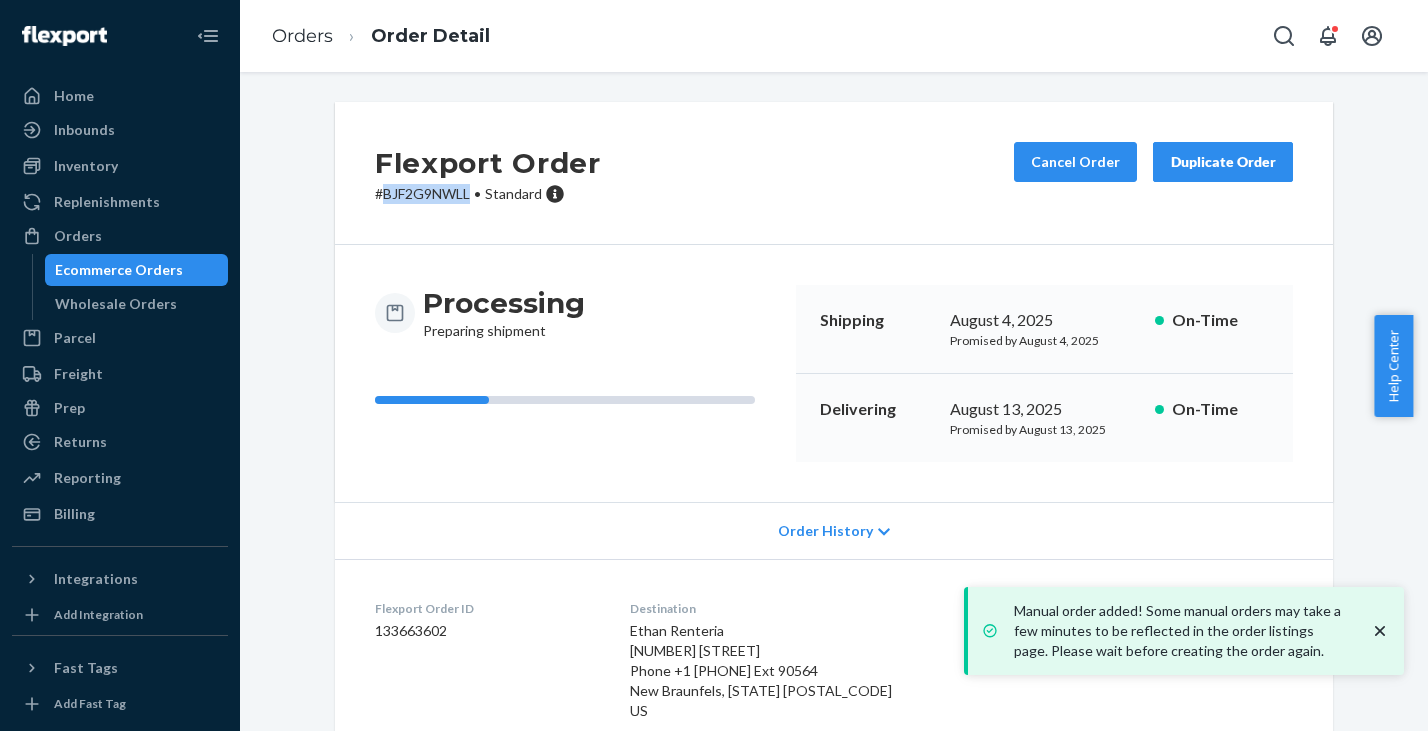 drag, startPoint x: 378, startPoint y: 192, endPoint x: 462, endPoint y: 197, distance: 84.14868 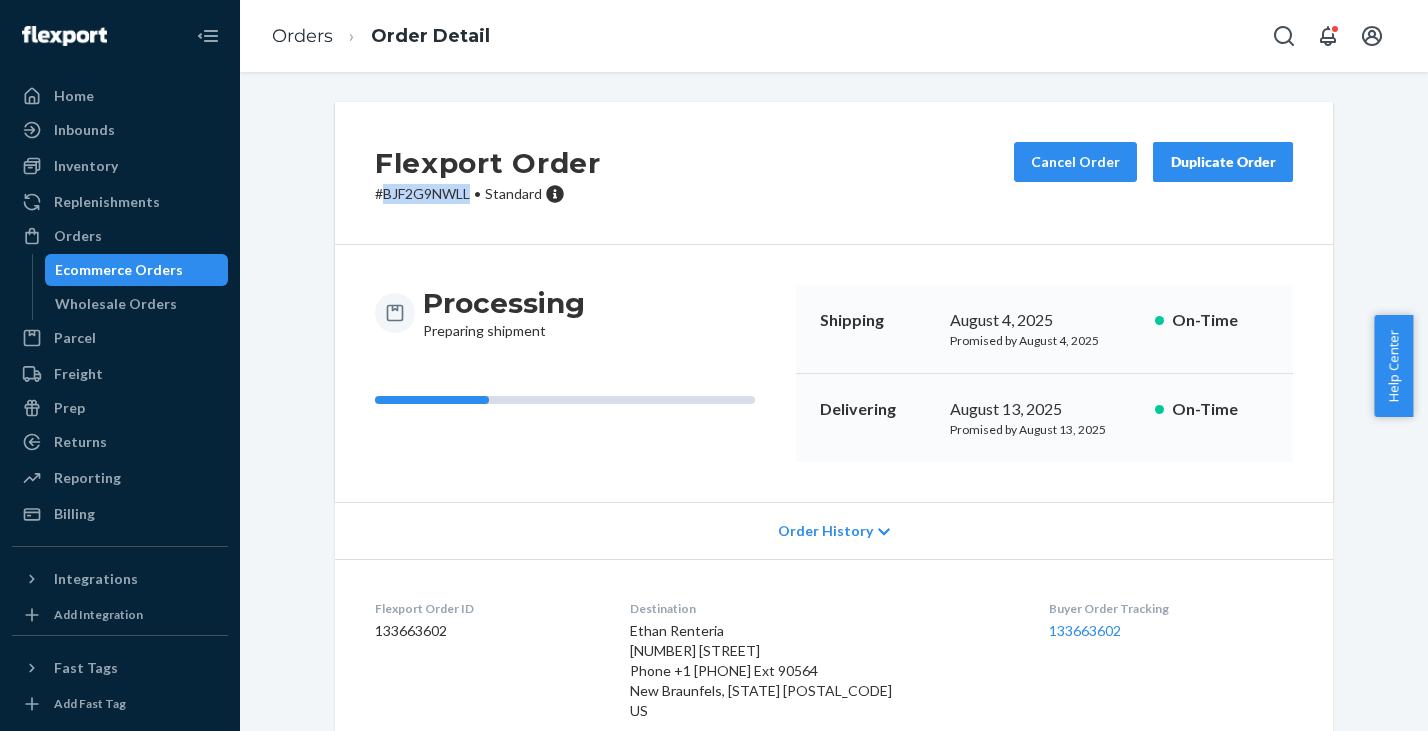 copy on "BJF2G9NWLL" 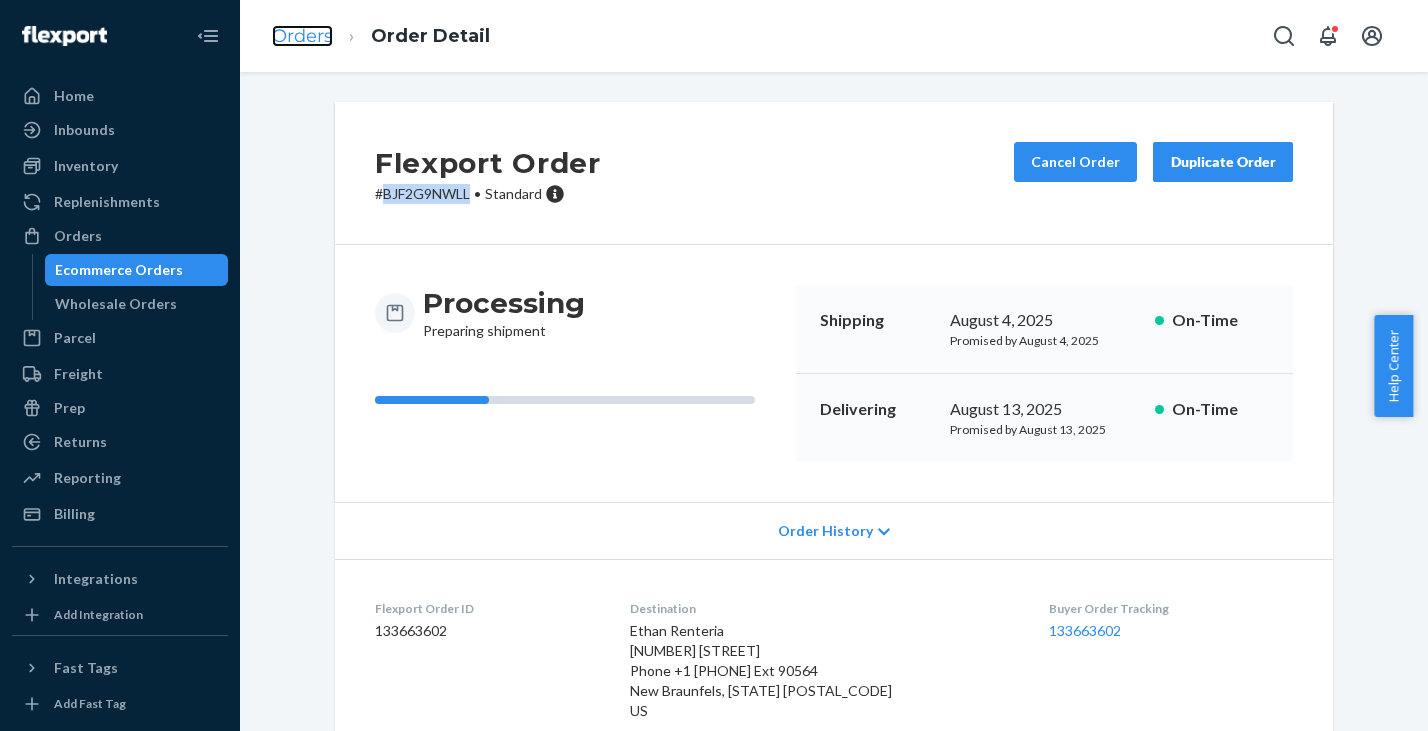 click on "Orders" at bounding box center (302, 36) 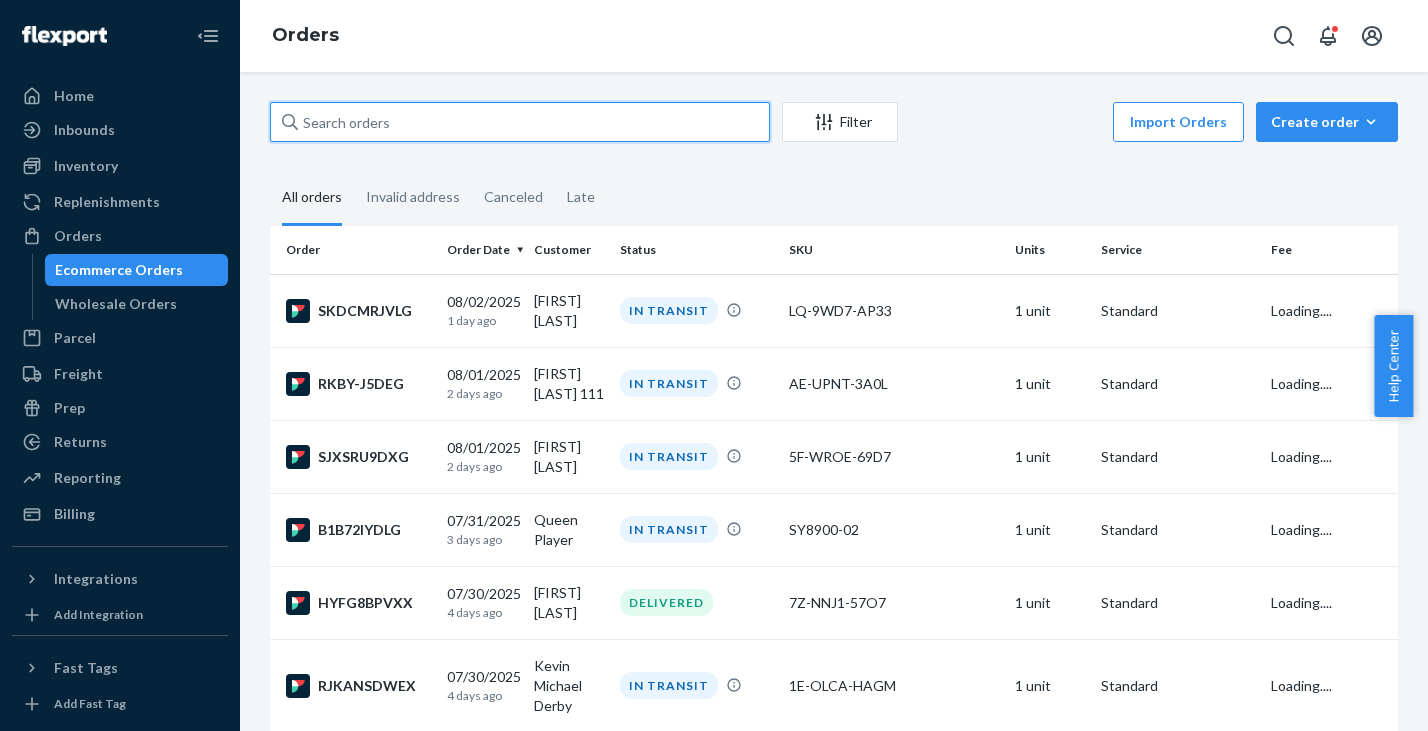 click at bounding box center (520, 122) 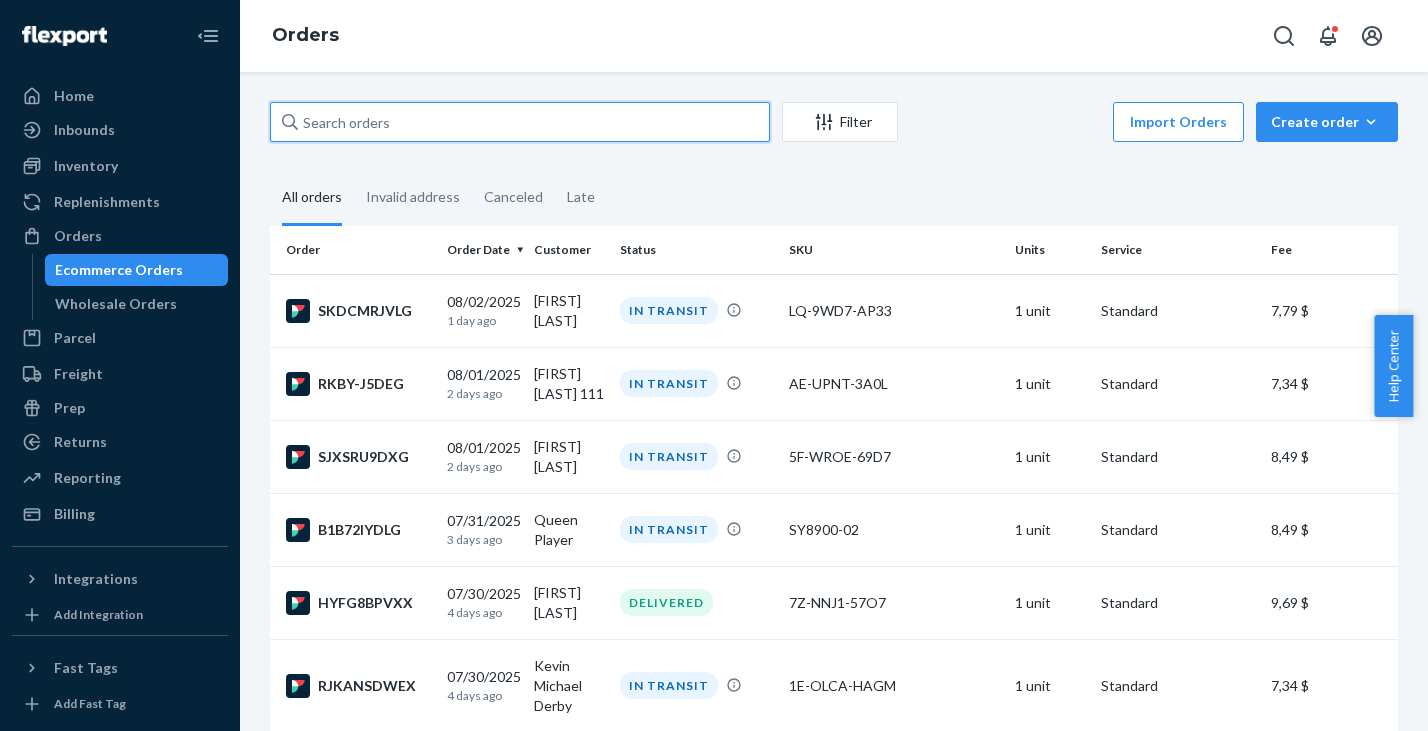 paste on "RKBY-J5DEG" 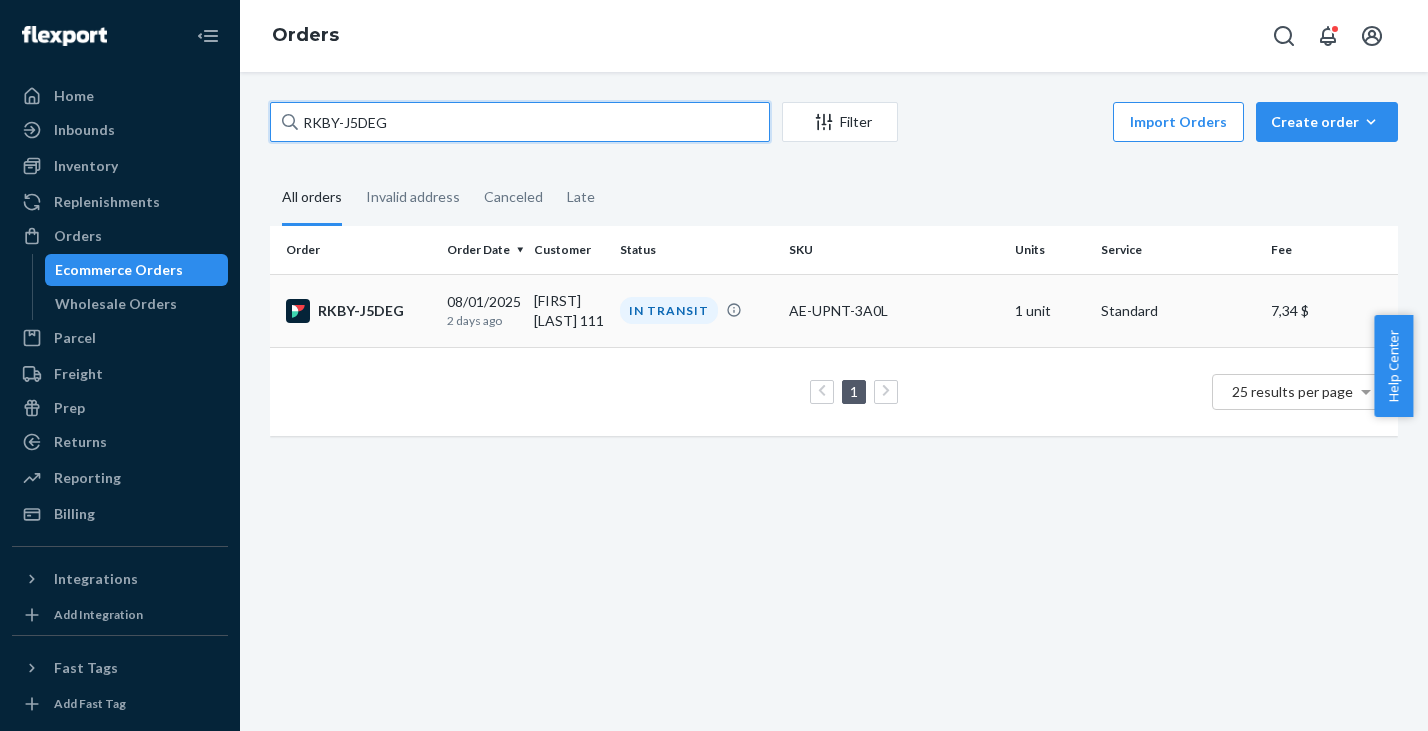 type on "RKBY-J5DEG" 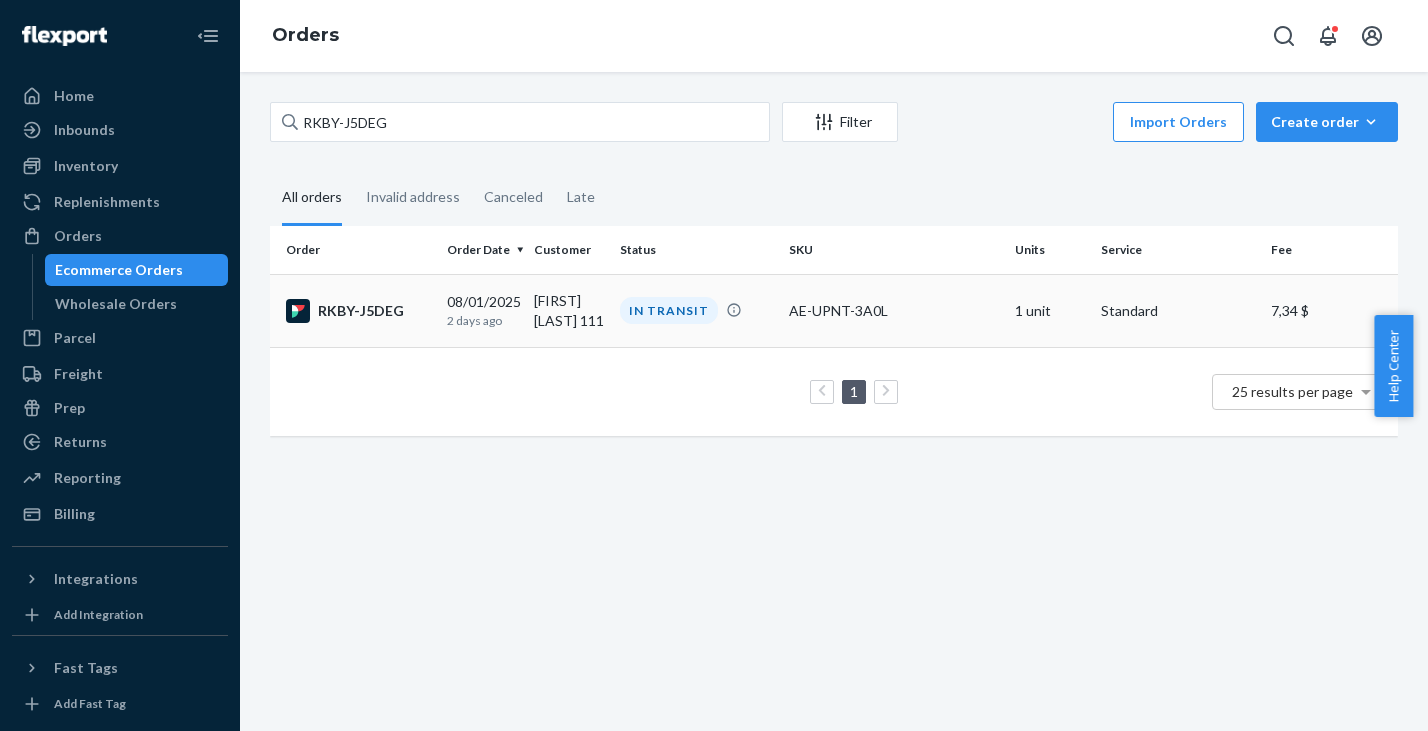 click on "RKBY-J5DEG" at bounding box center (358, 311) 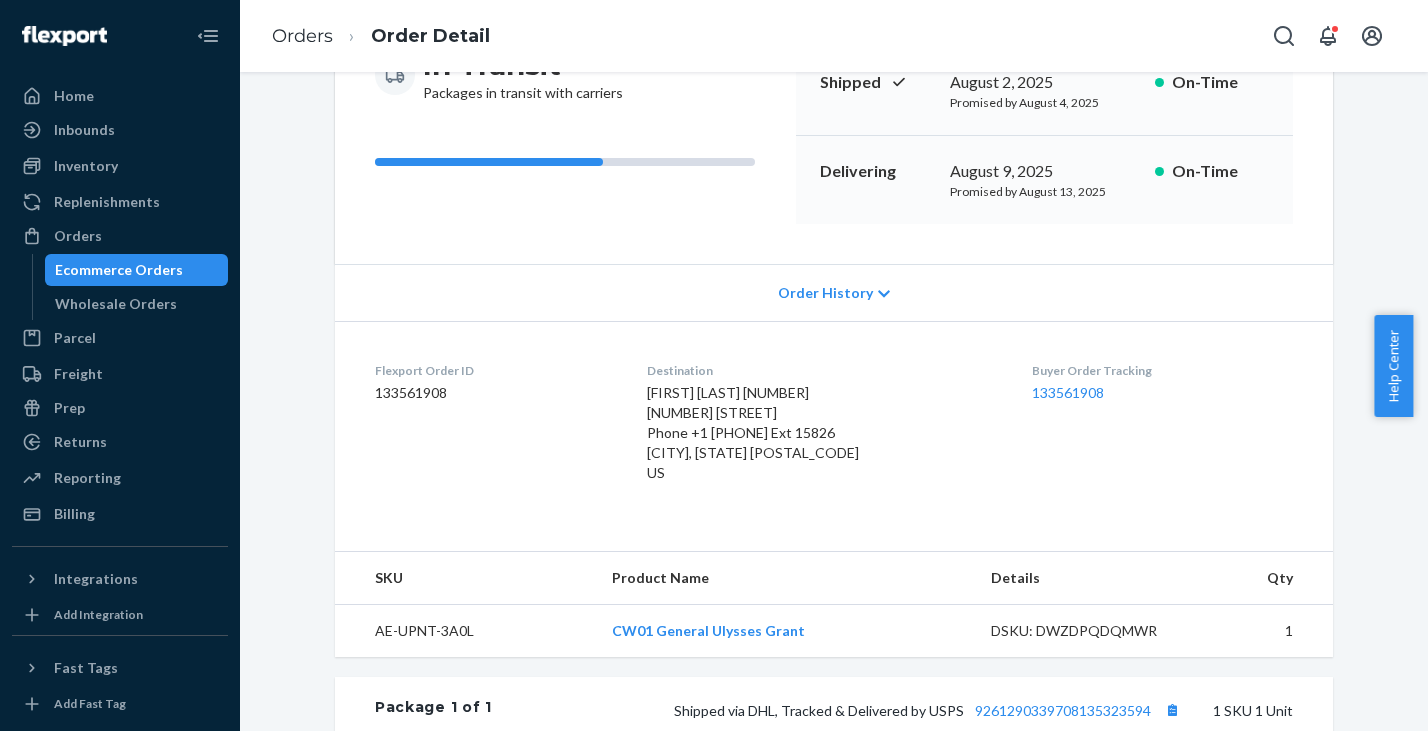 scroll, scrollTop: 323, scrollLeft: 0, axis: vertical 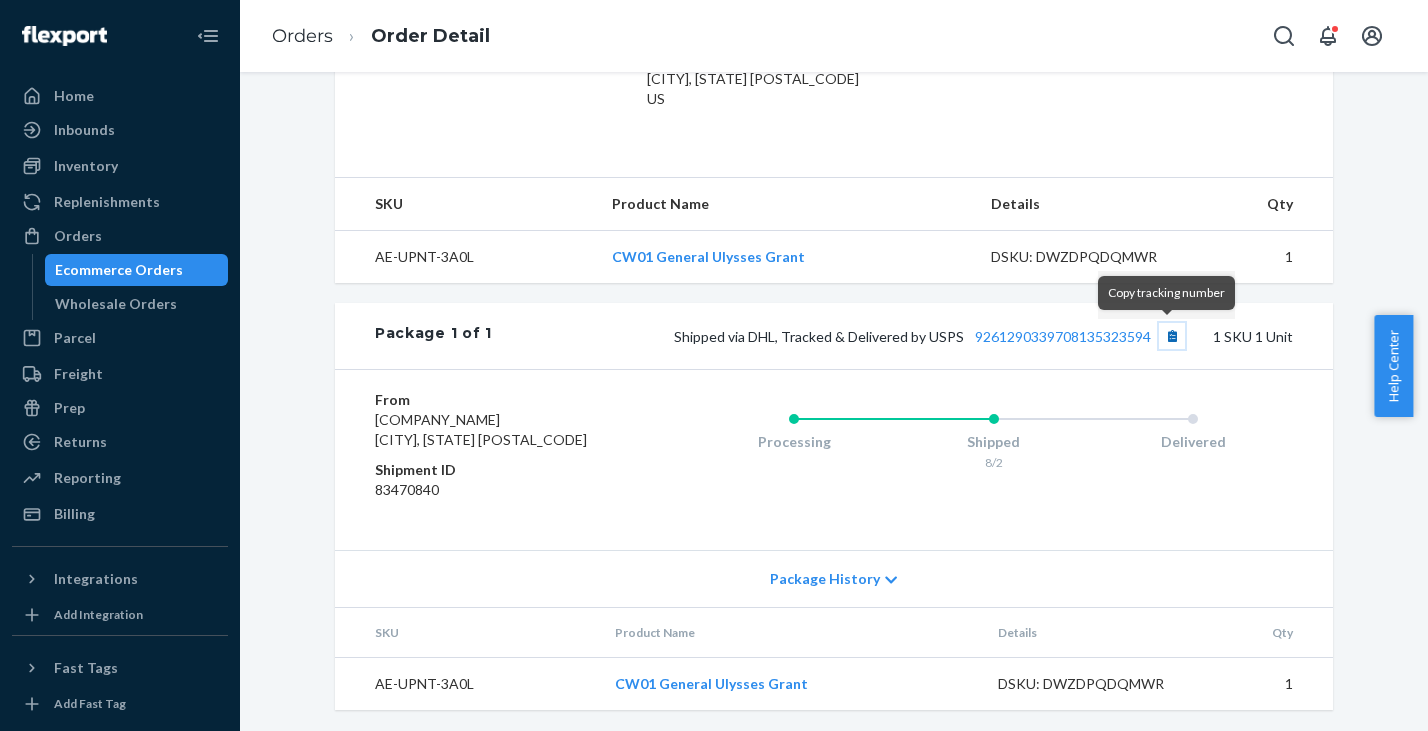 click at bounding box center (1172, 336) 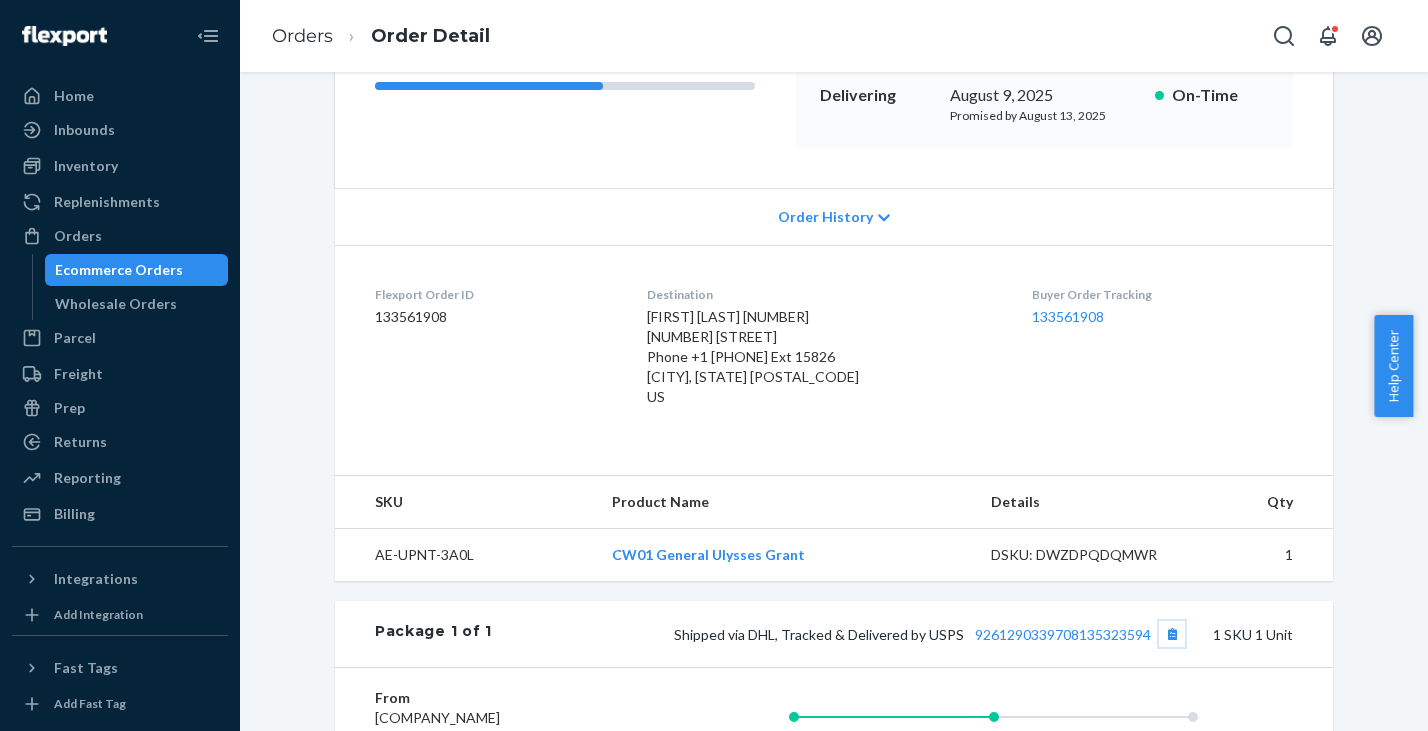 scroll, scrollTop: 289, scrollLeft: 0, axis: vertical 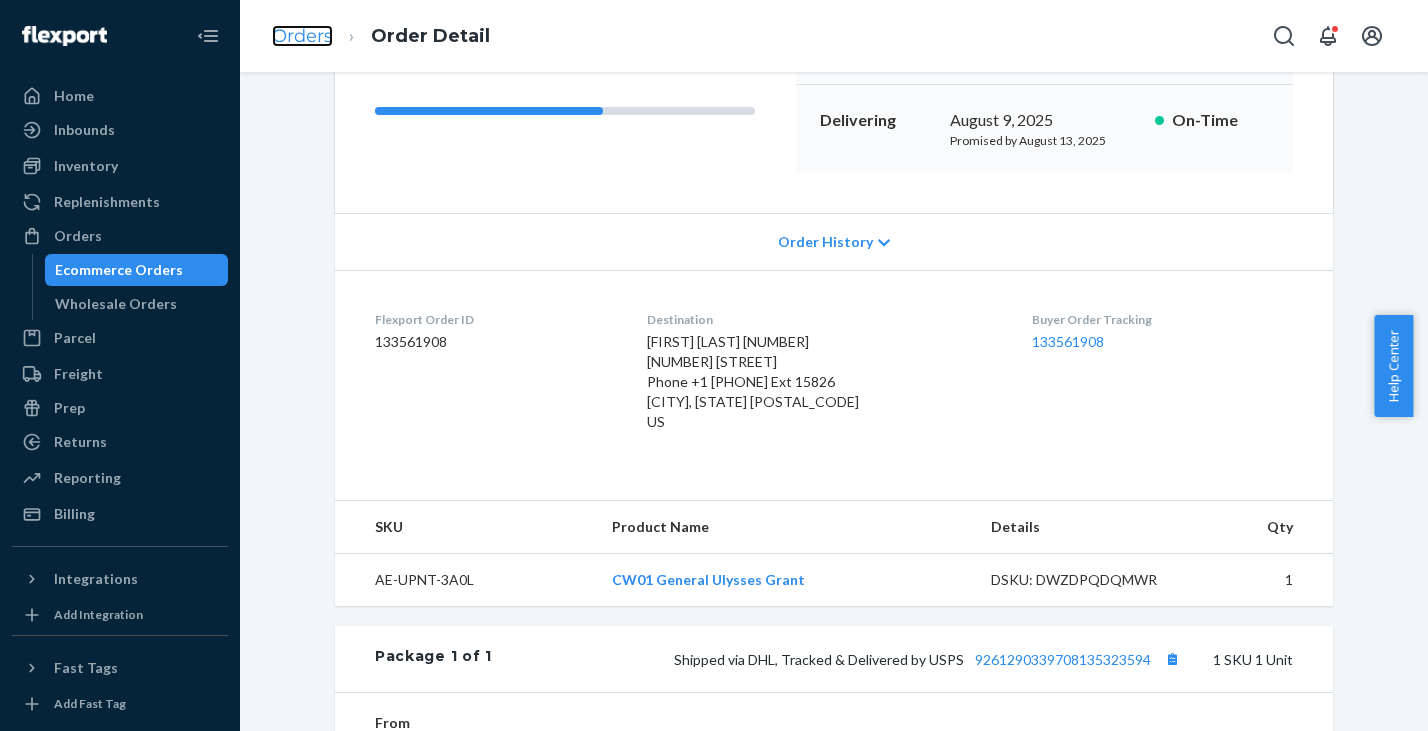 click on "Orders" at bounding box center [302, 36] 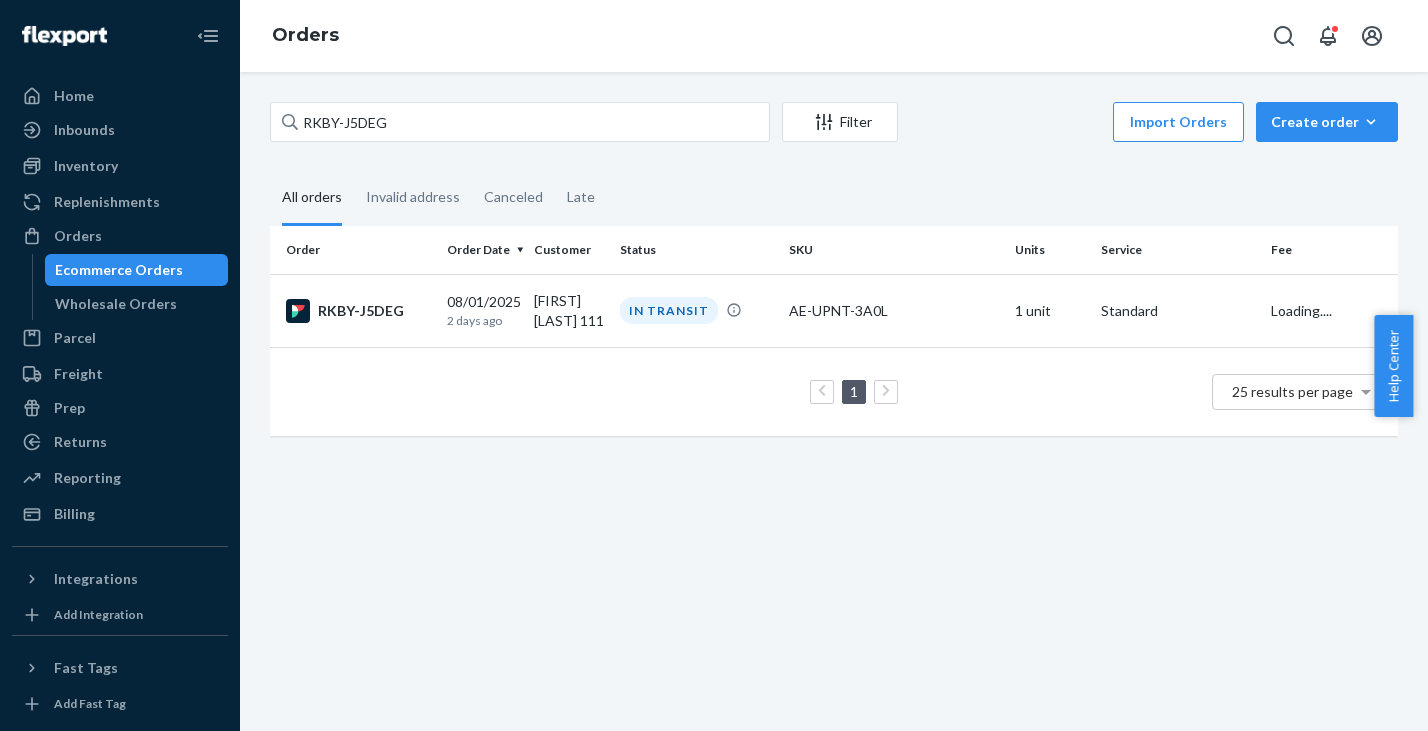 scroll, scrollTop: 0, scrollLeft: 0, axis: both 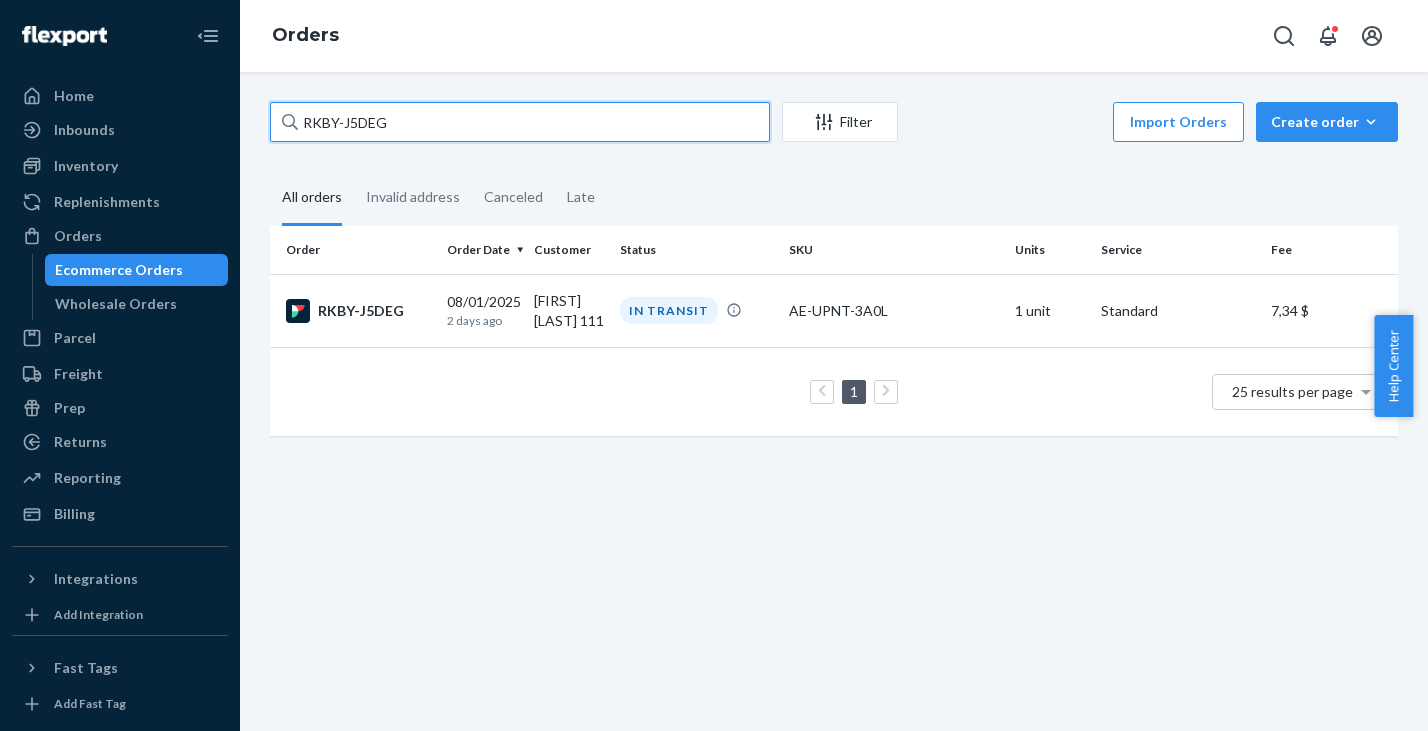 drag, startPoint x: 415, startPoint y: 129, endPoint x: 217, endPoint y: 112, distance: 198.72845 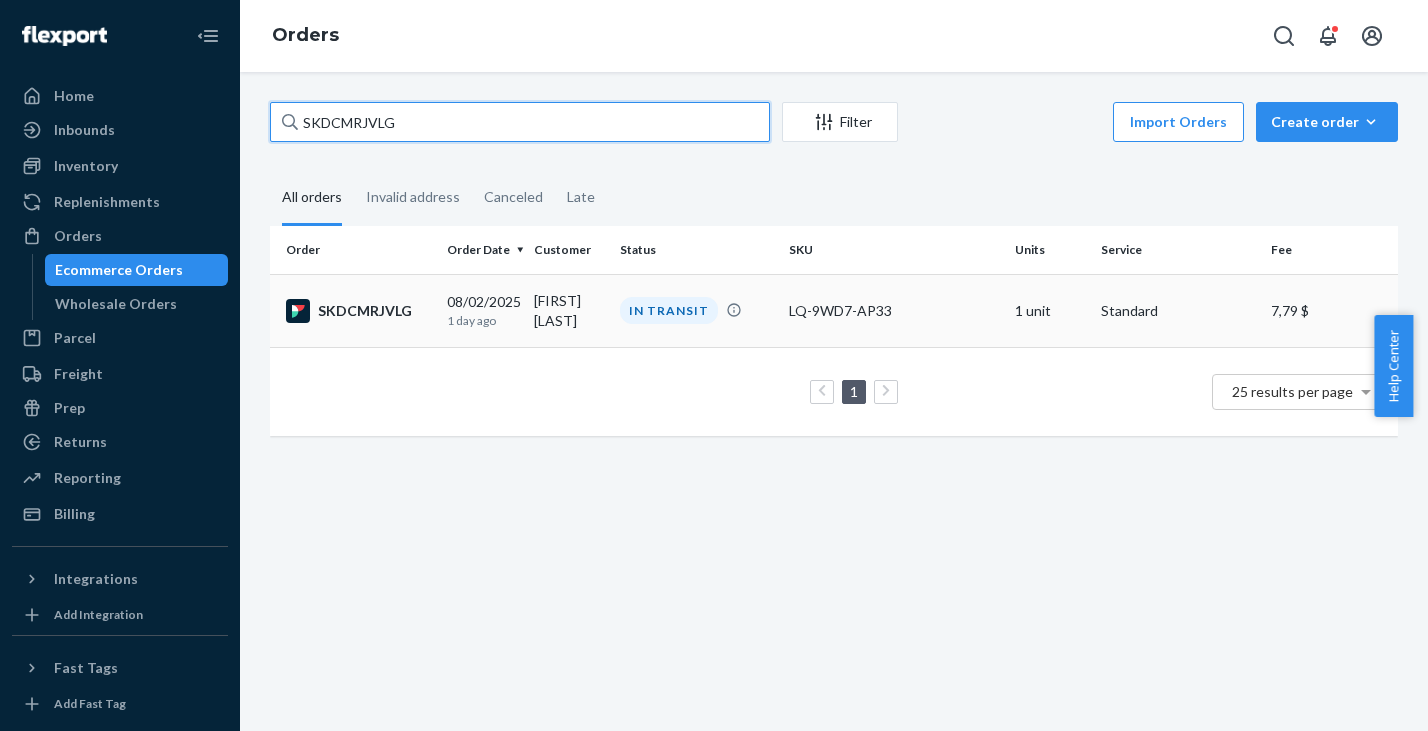 type on "SKDCMRJVLG" 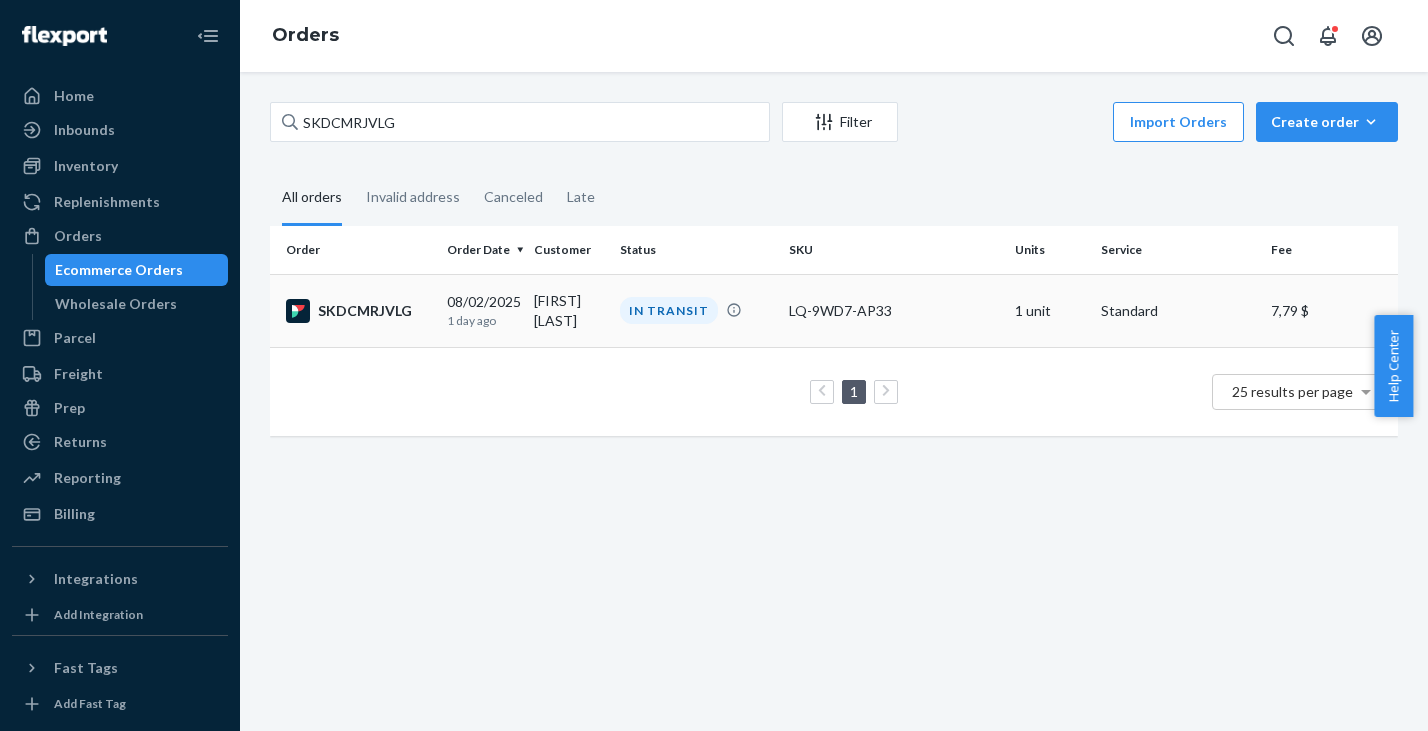 click on "SKDCMRJVLG" at bounding box center (358, 311) 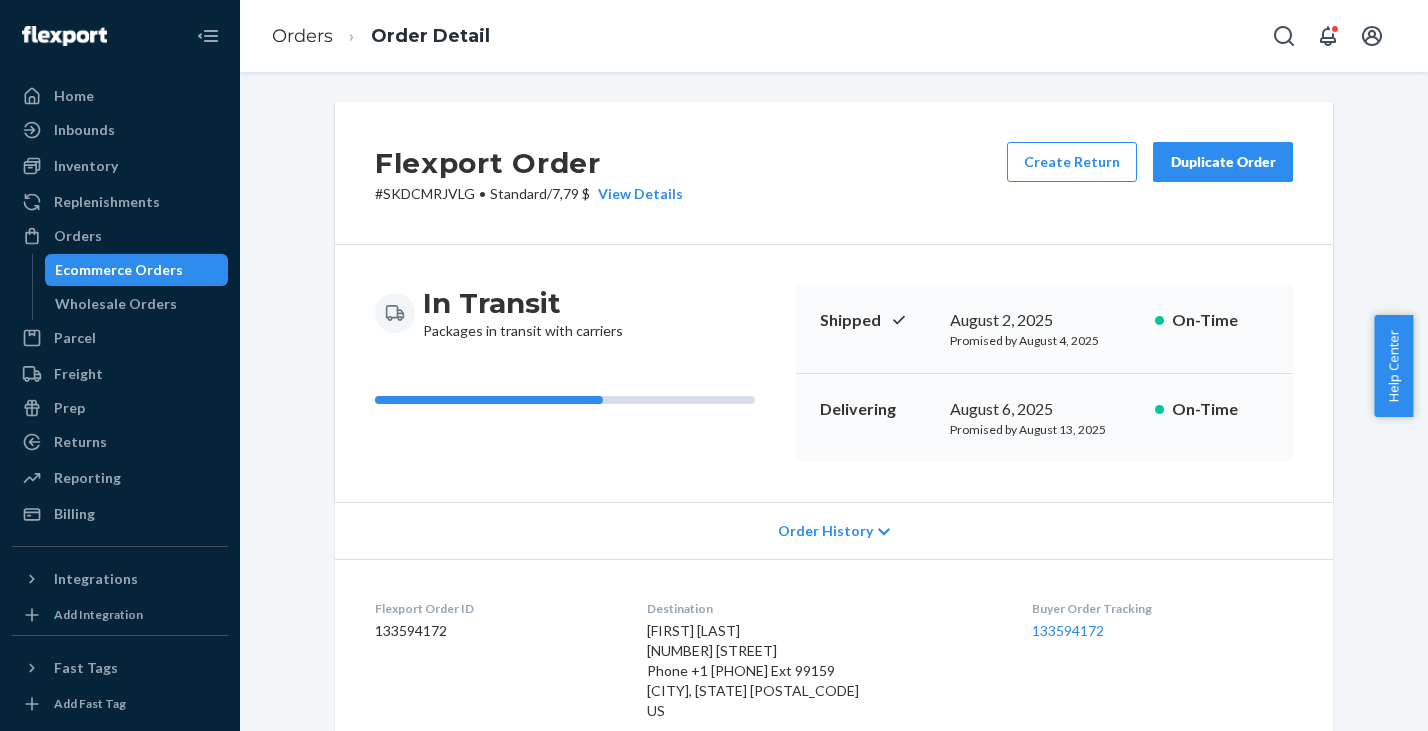scroll, scrollTop: 289, scrollLeft: 0, axis: vertical 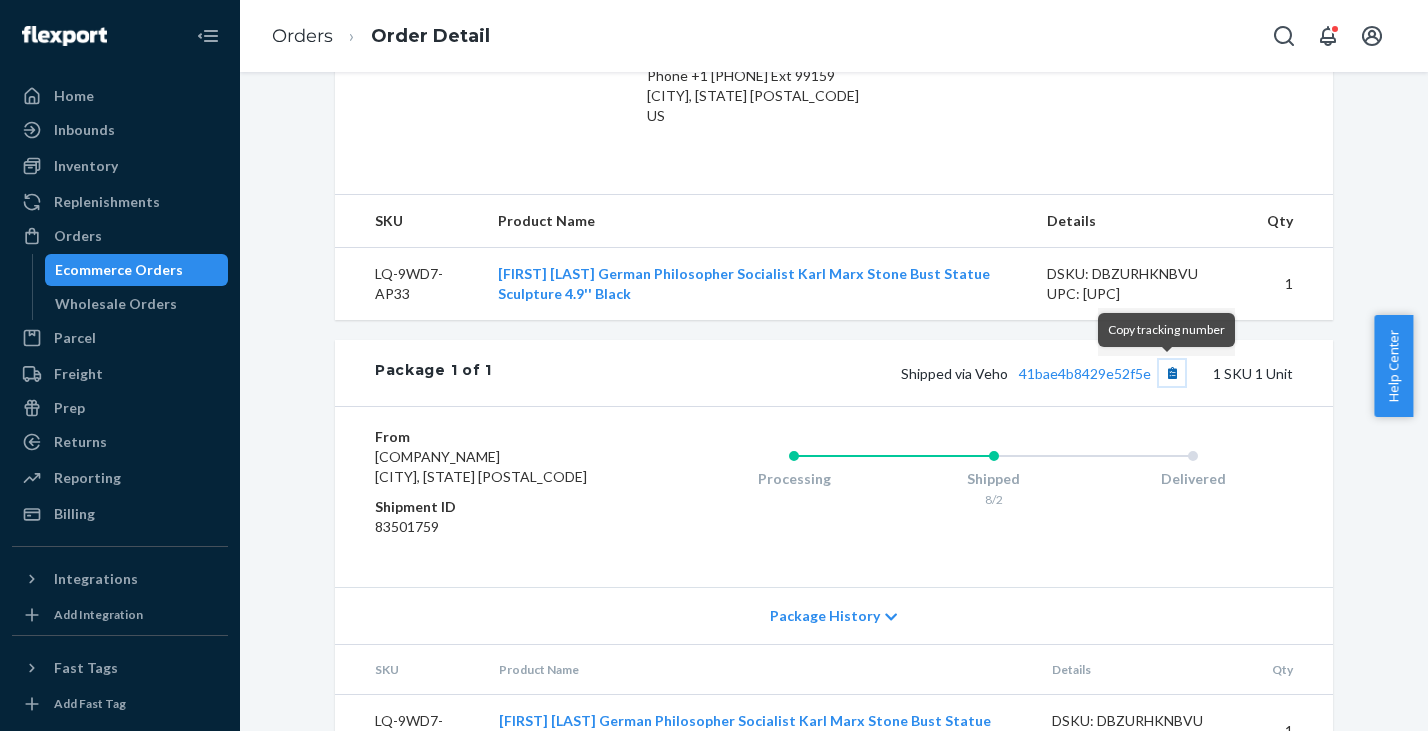 click at bounding box center [1172, 373] 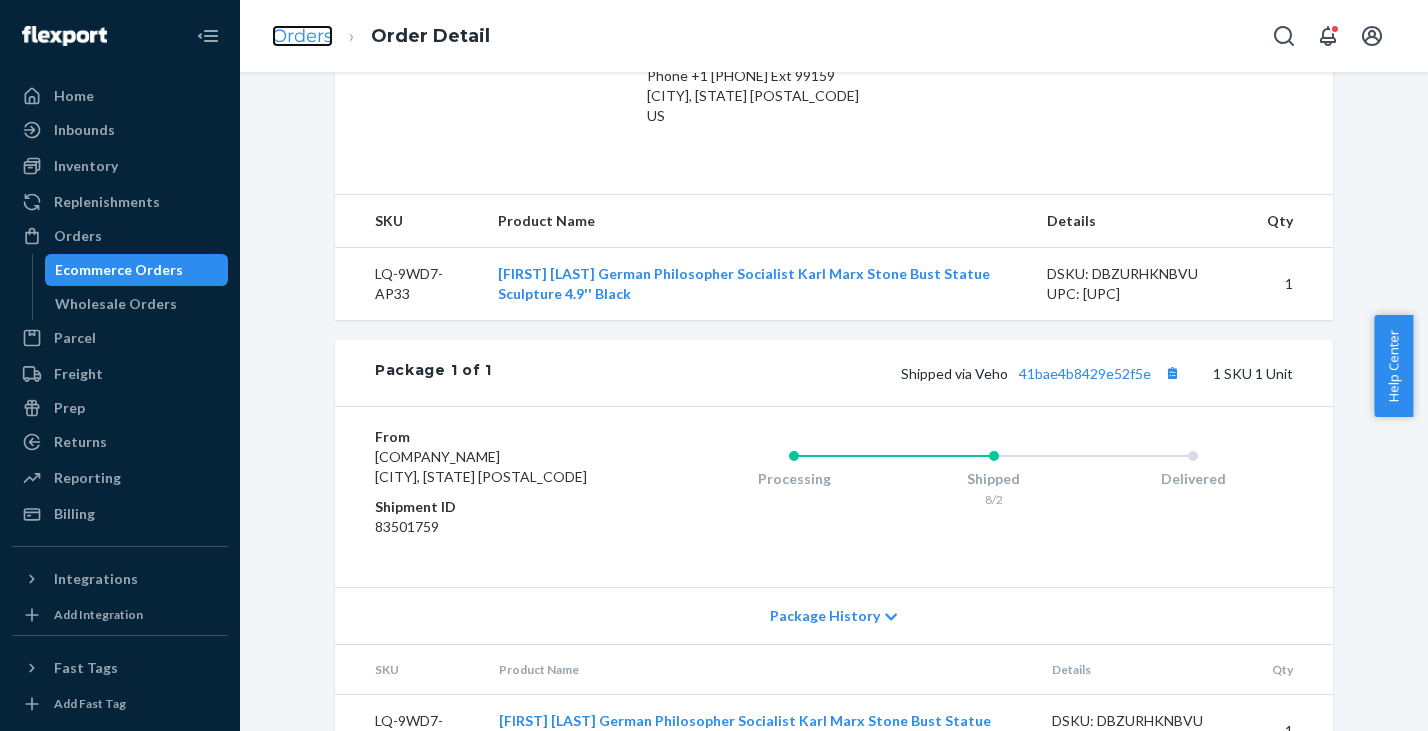 click on "Orders" at bounding box center (302, 36) 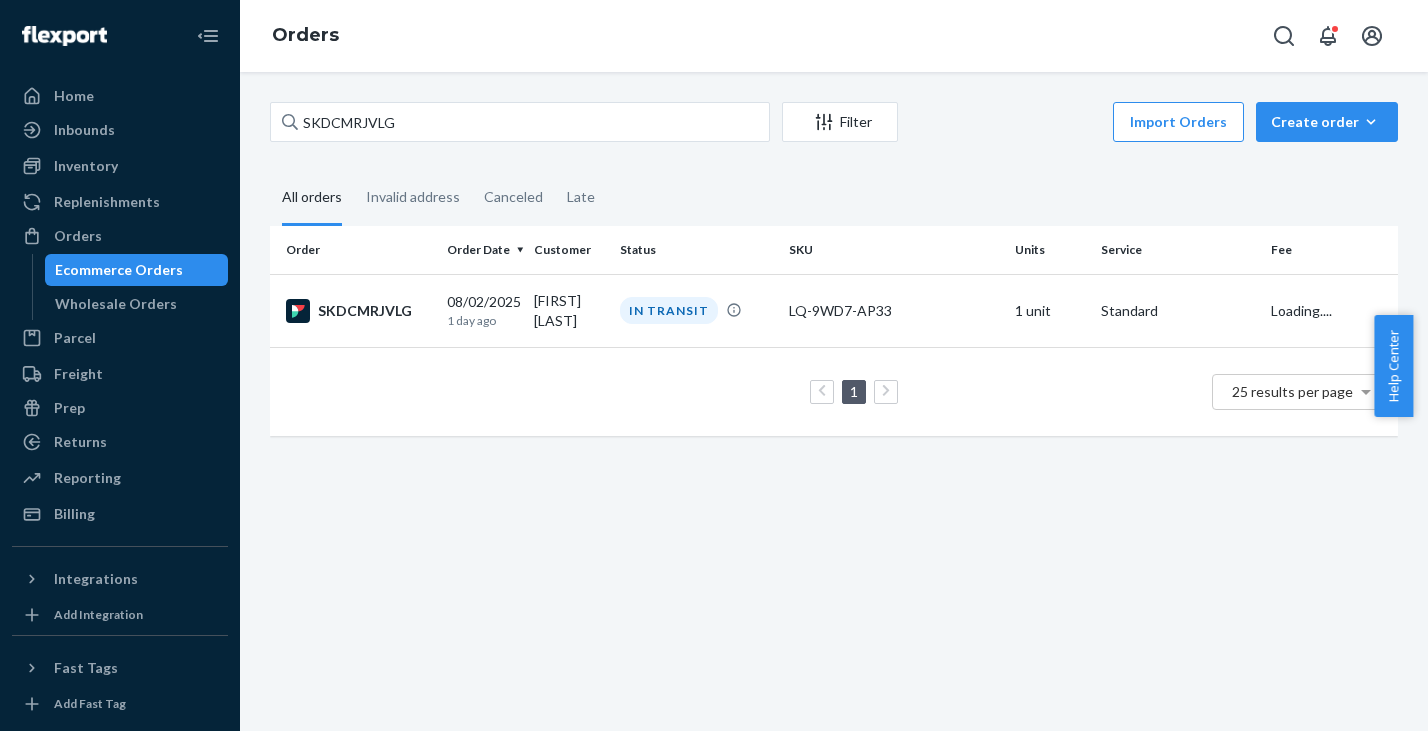 scroll, scrollTop: 0, scrollLeft: 0, axis: both 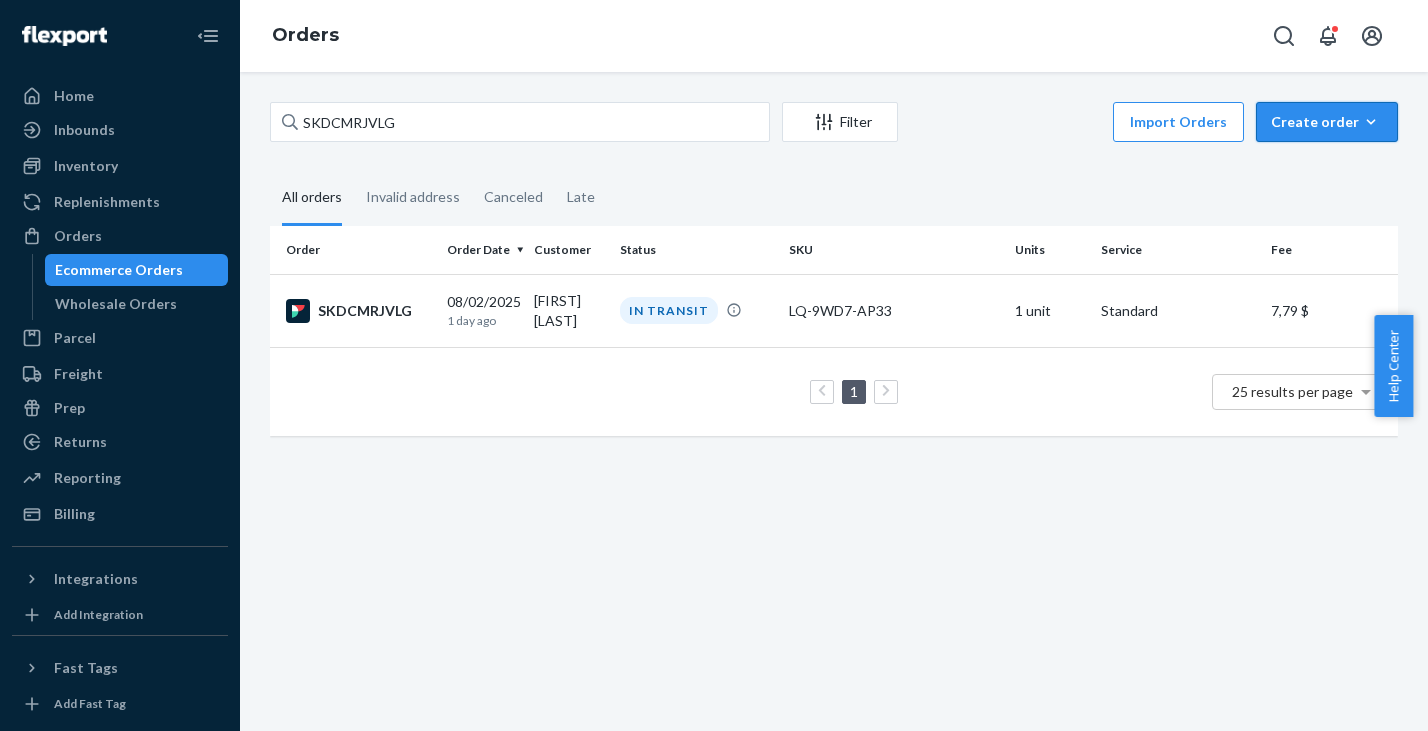 click on "Create order" at bounding box center [1327, 122] 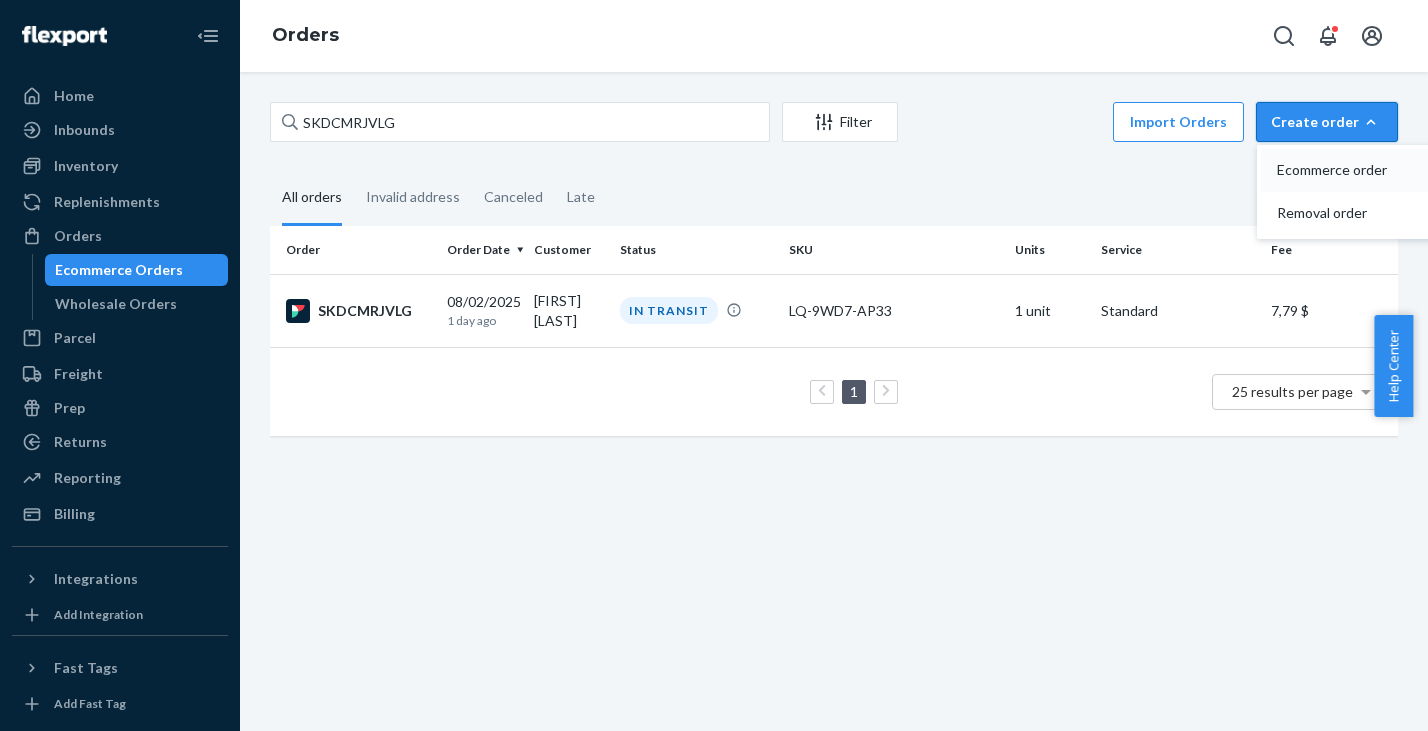 click on "Ecommerce order" at bounding box center (1339, 170) 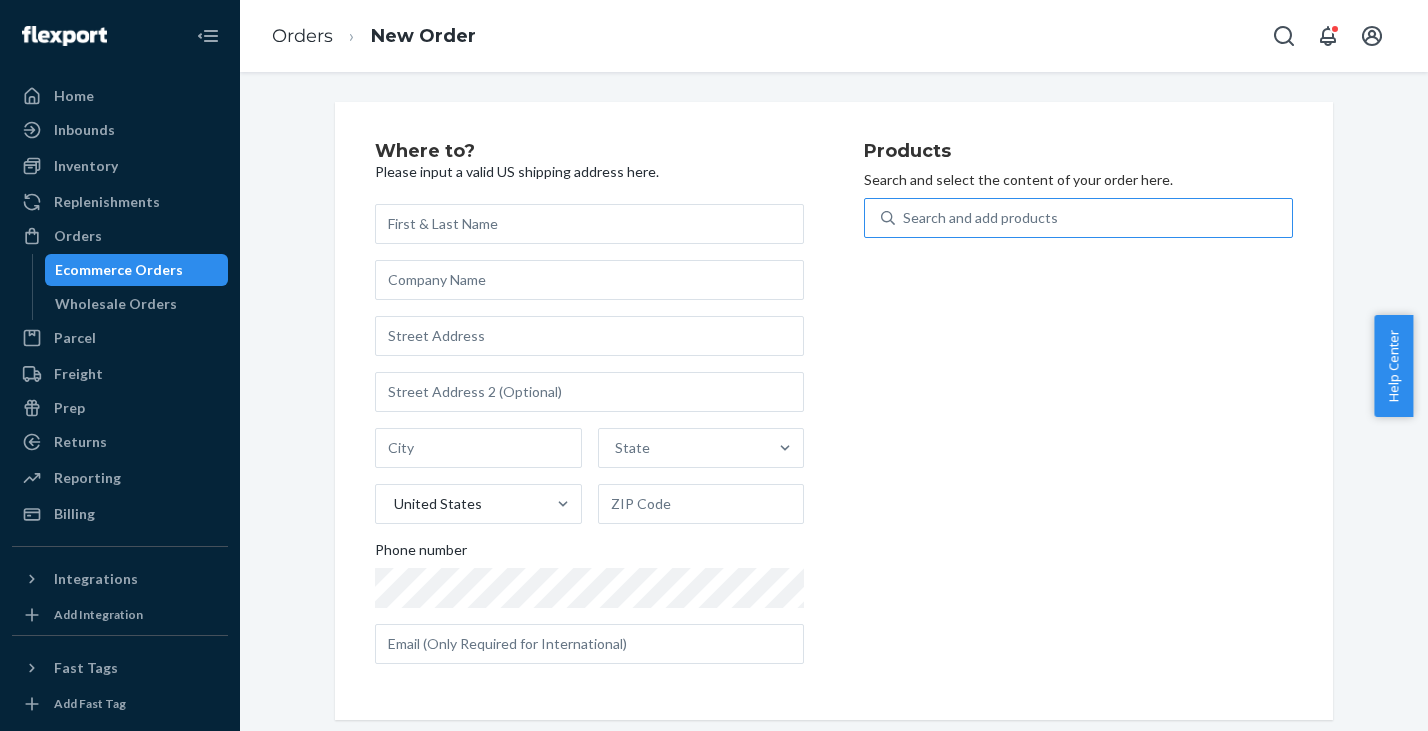 click on "Search and add products" at bounding box center (980, 218) 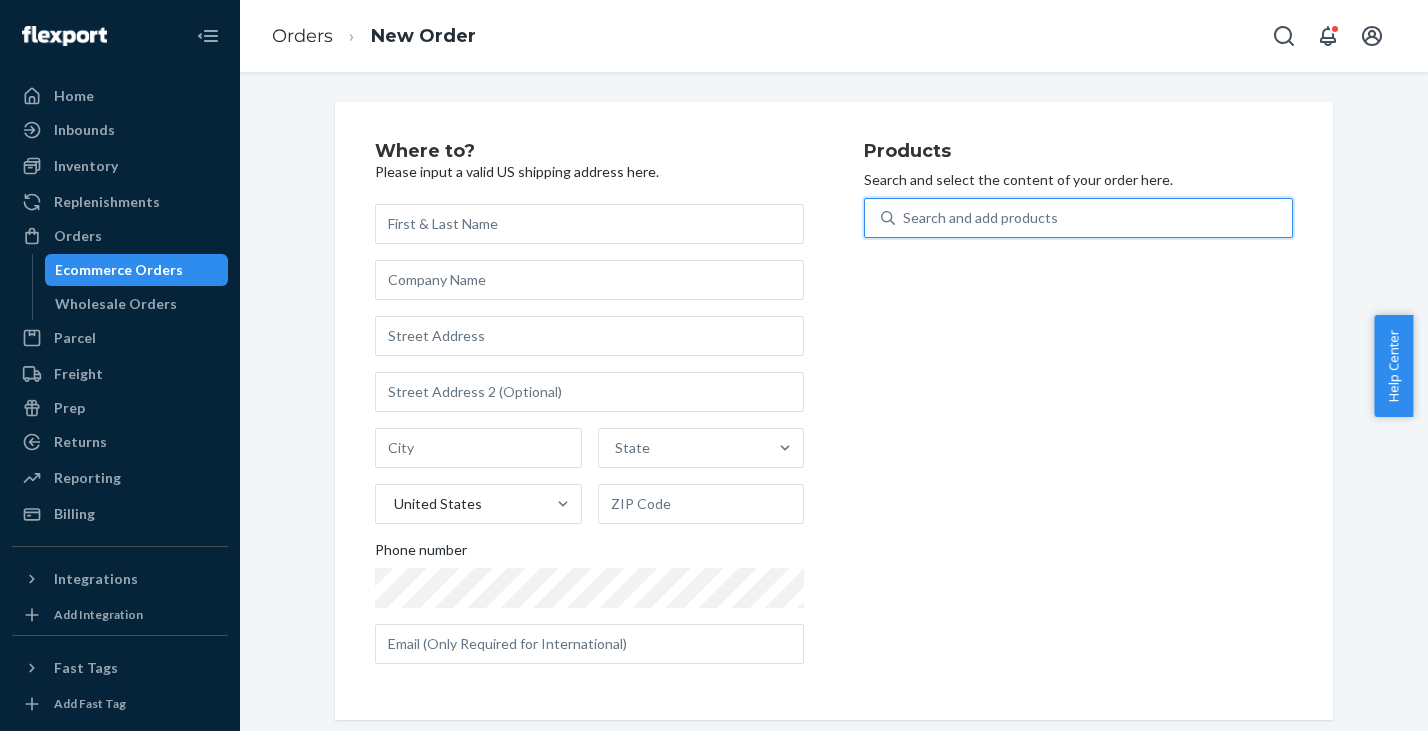 paste on "YZ-BAON-SYQN" 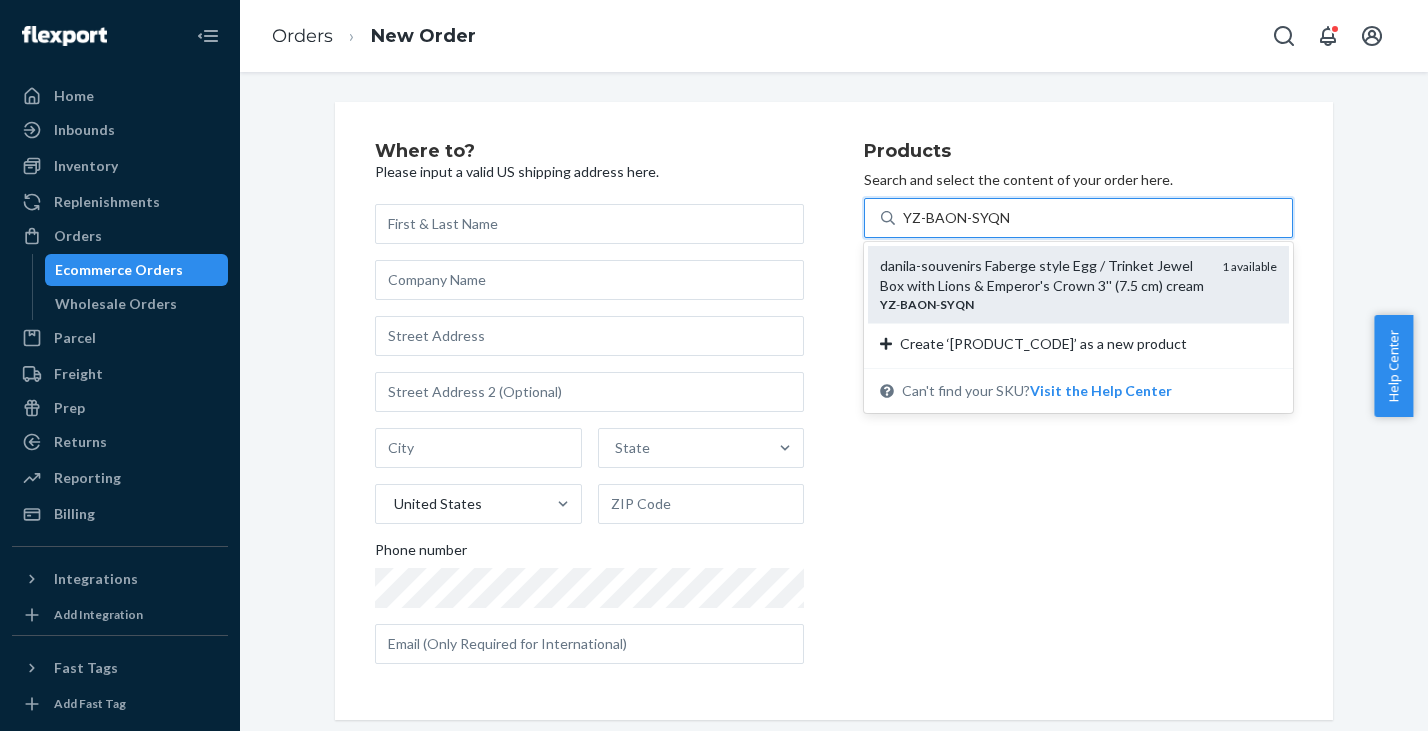 click on "danila-souvenirs Faberge style Egg / Trinket Jewel Box with Lions & Emperor's Crown 3'' (7.5 cm) cream" at bounding box center (1043, 276) 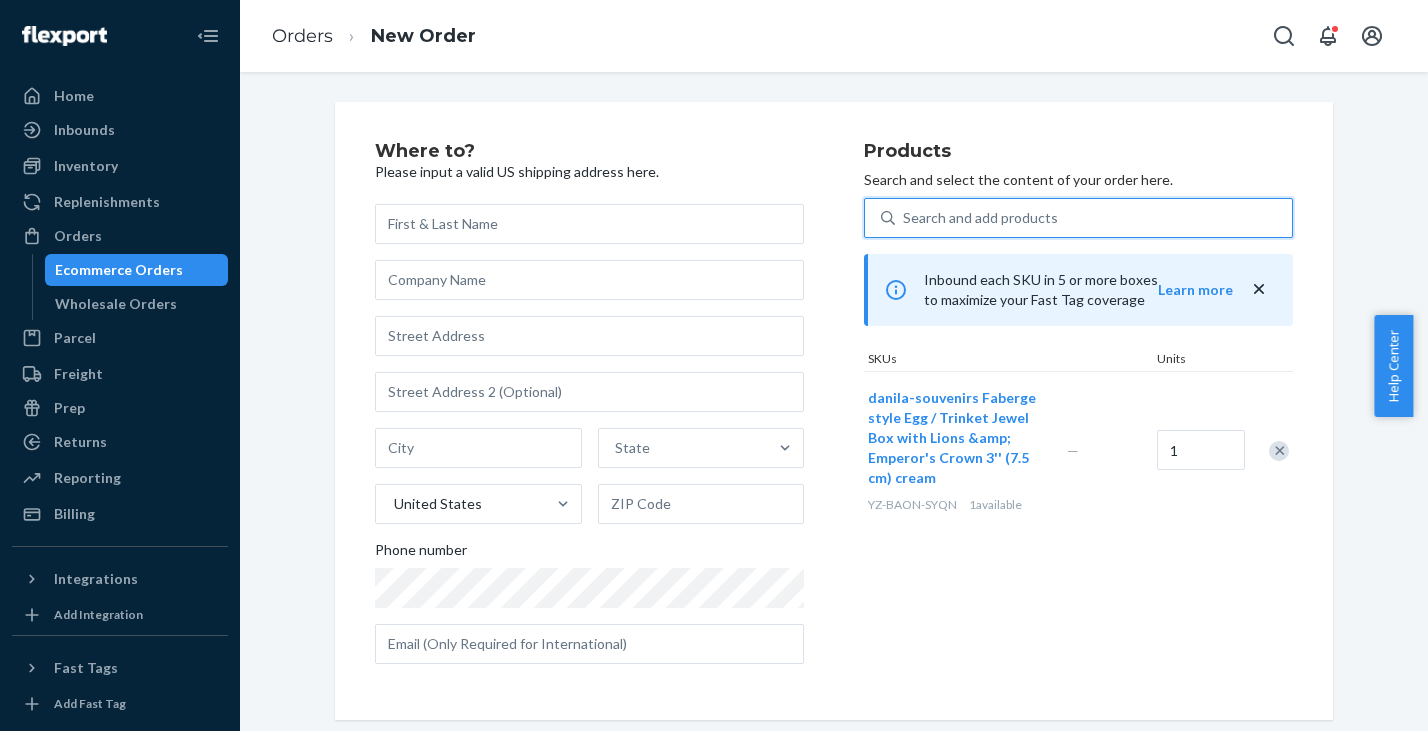 click on "Search and add products" at bounding box center (980, 218) 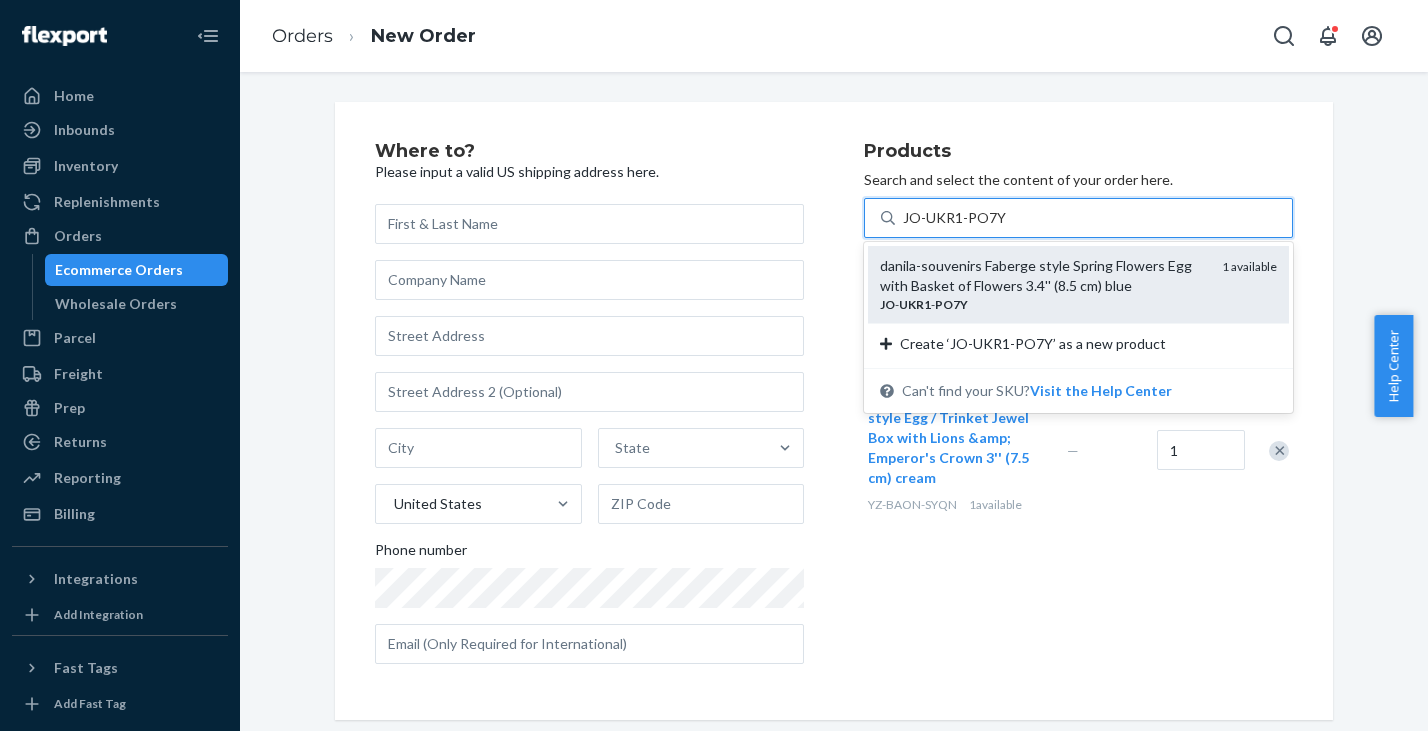 click on "danila-souvenirs Faberge style Spring Flowers Egg with Basket of Flowers 3.4'' (8.5 cm) blue" at bounding box center (1043, 276) 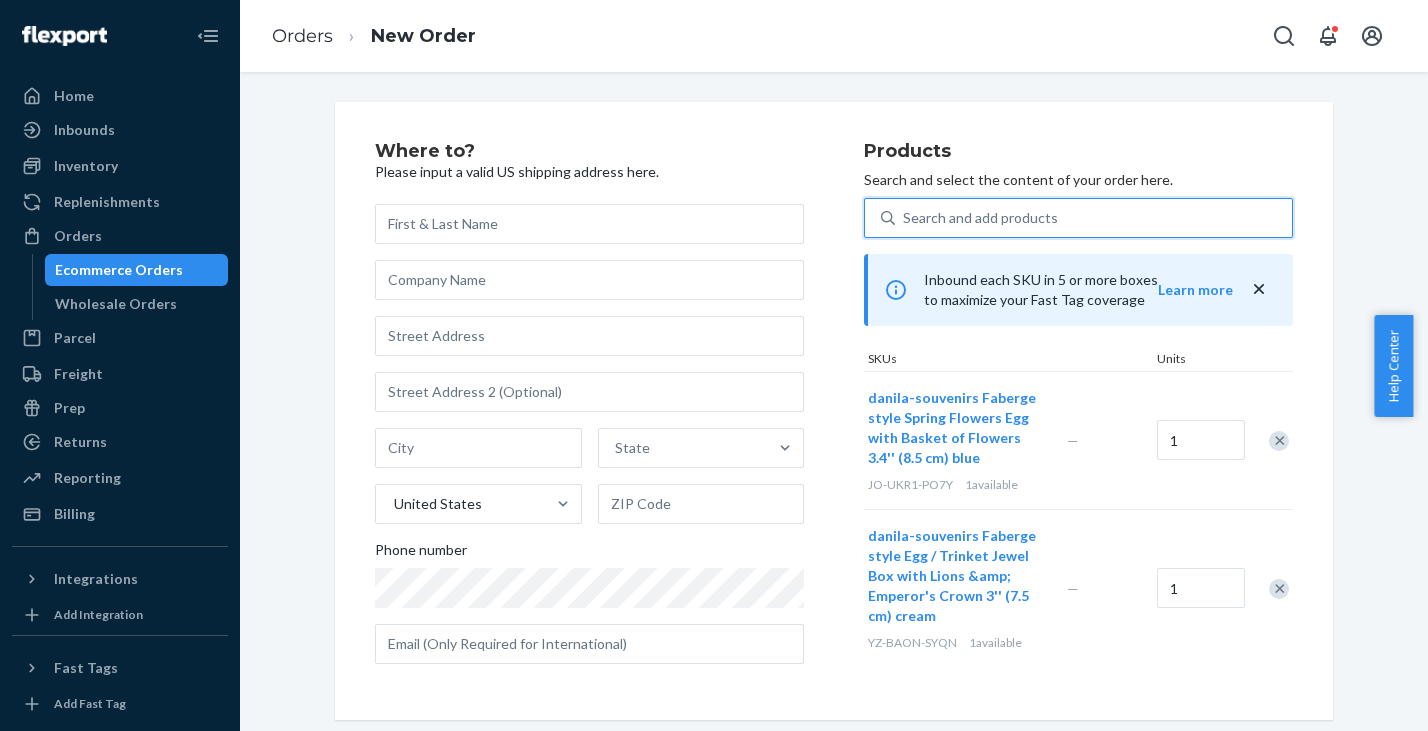 click on "Search and add products" at bounding box center [980, 218] 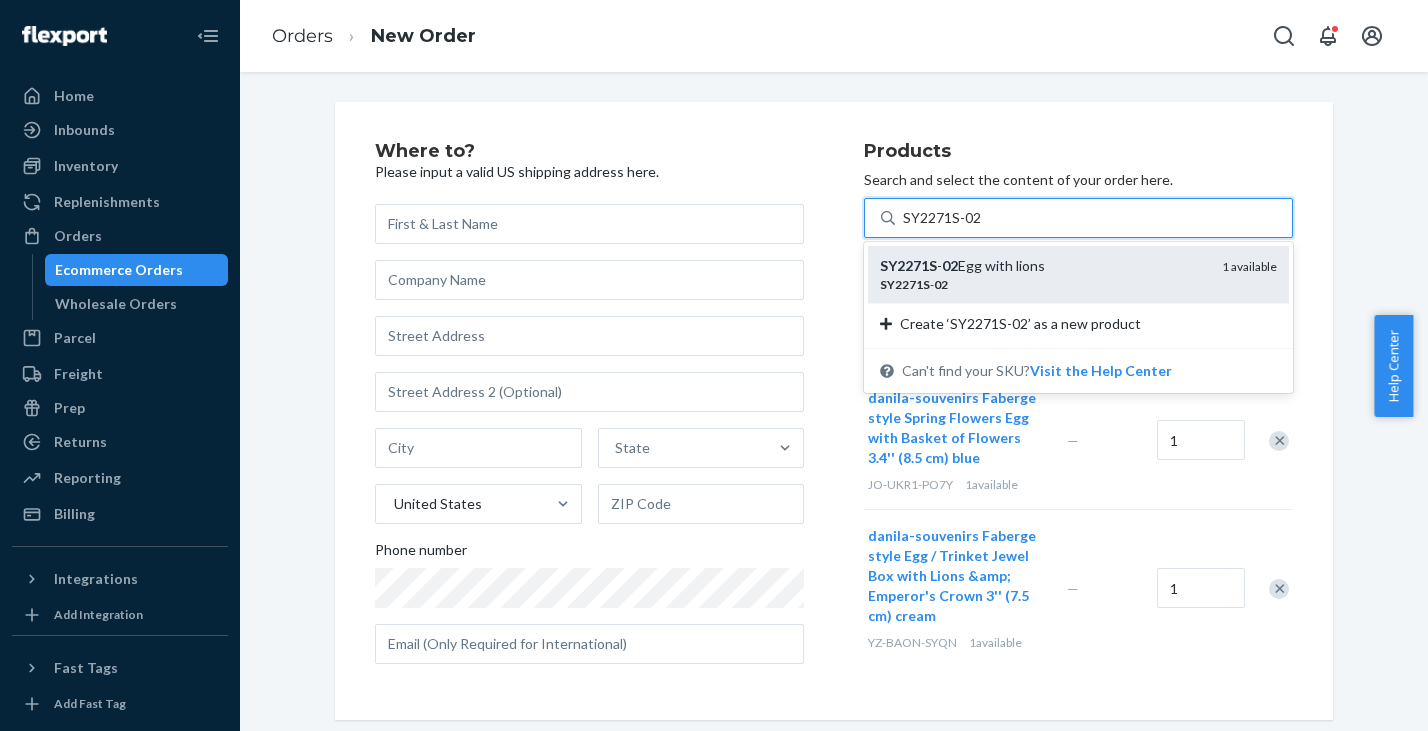 click on "SY2271S - 02  Egg with lions" at bounding box center [1043, 266] 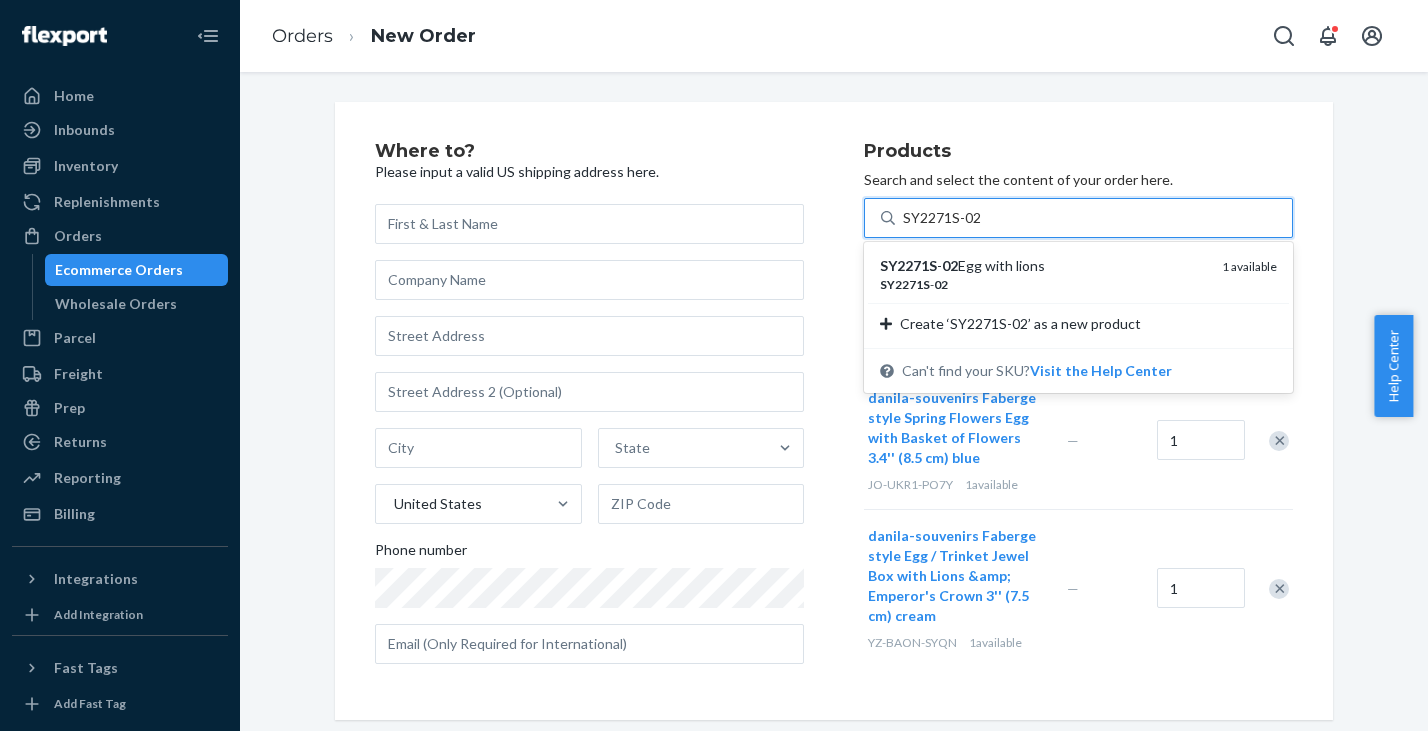 type 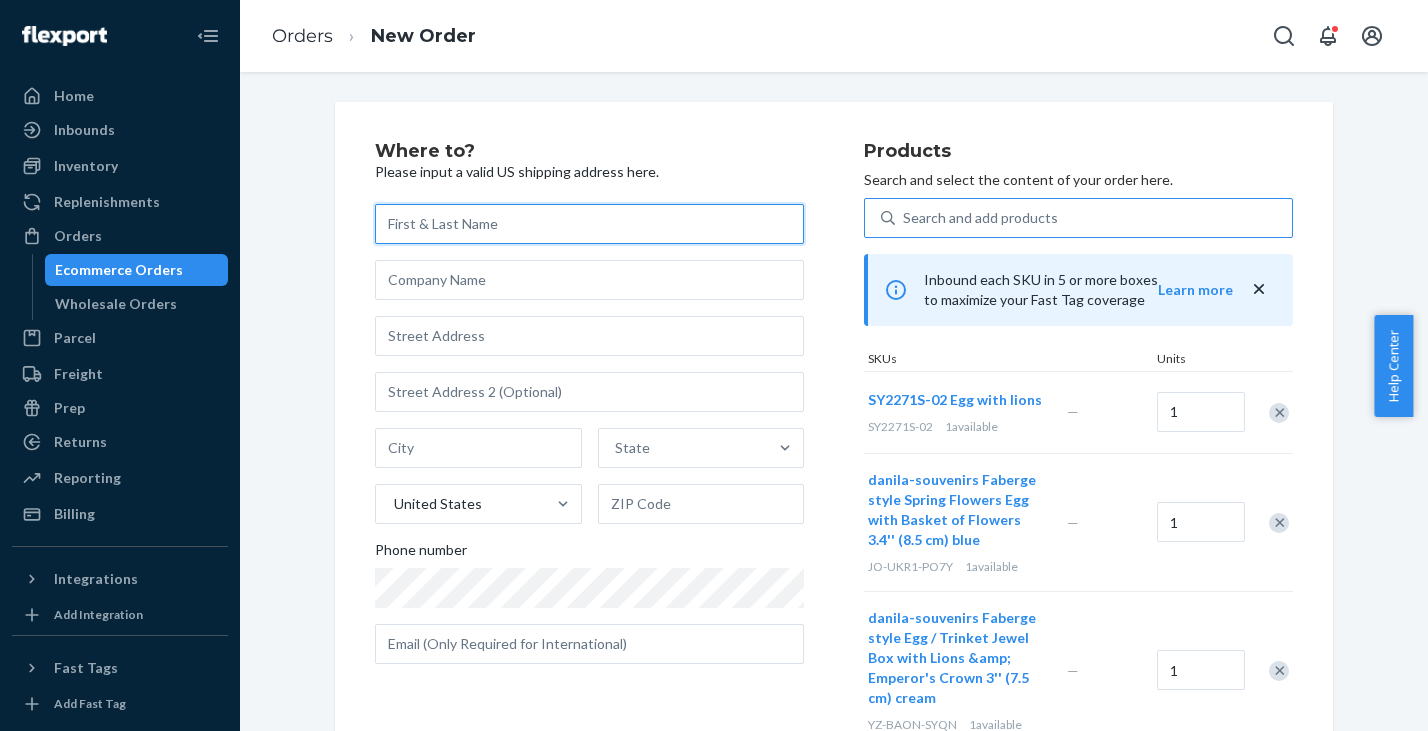click at bounding box center [589, 224] 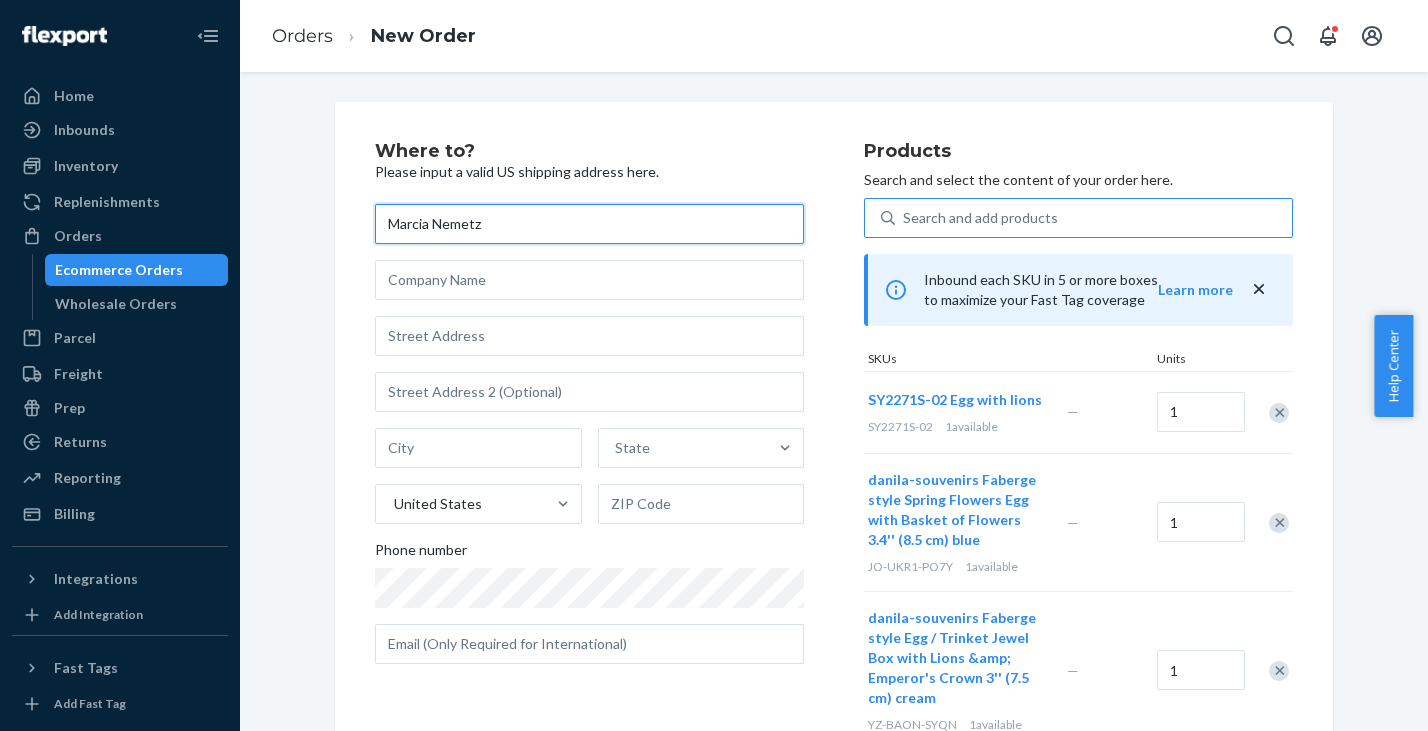 type on "Marcia Nemetz" 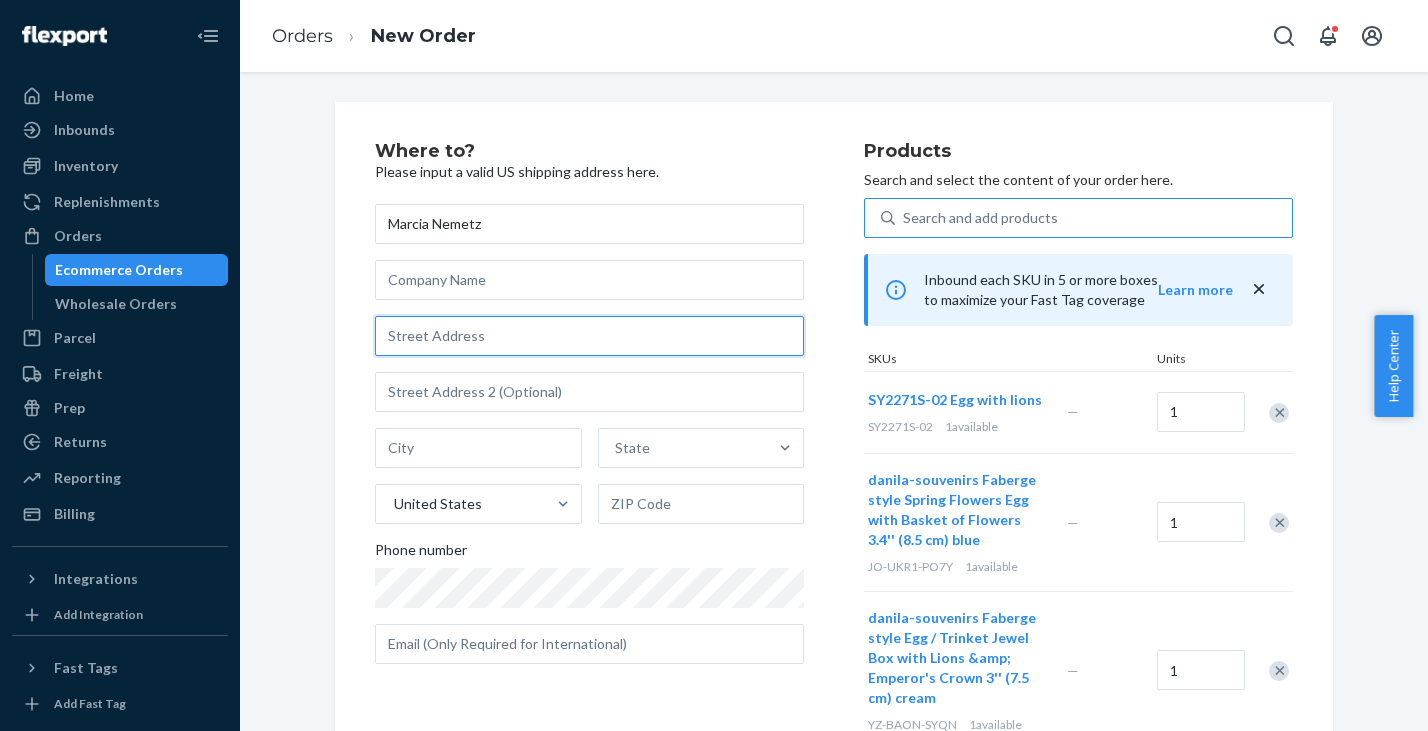 click at bounding box center (589, 336) 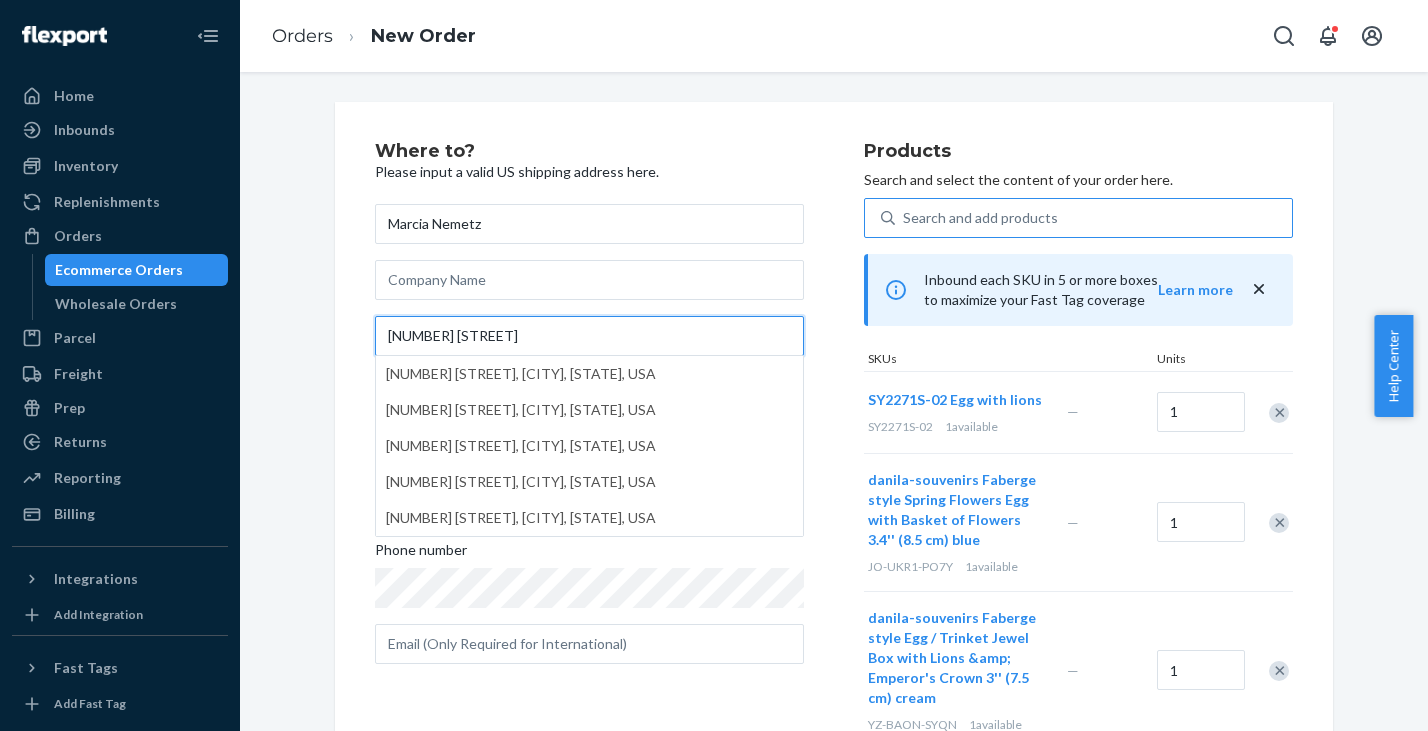 type on "[NUMBER] [STREET]" 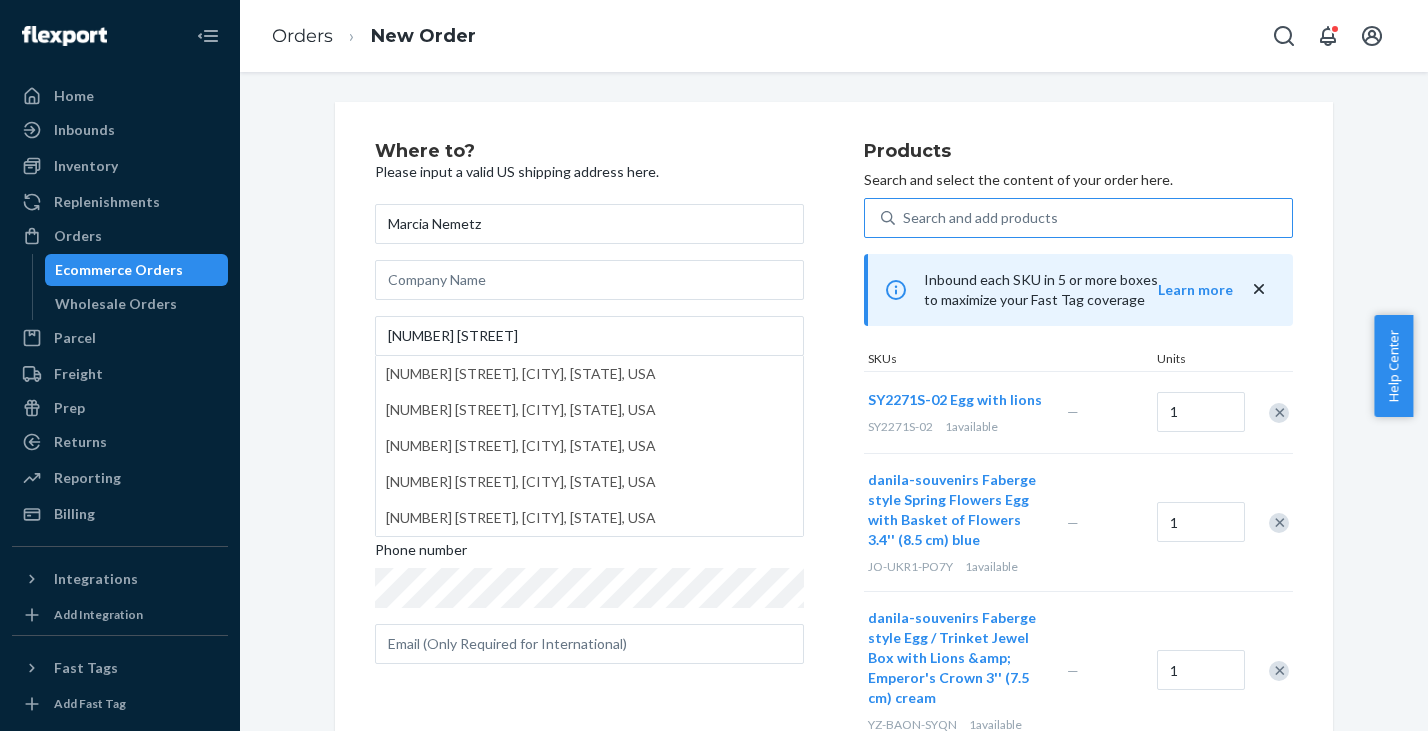 click on "Where to? Please input a valid US shipping address here. [FIRST] [LAST] [NUMBER] [STREET] [NUMBER] [STREET], [CITY], [STATE], USA [NUMBER] [STREET], [CITY], [STATE], USA [NUMBER] [STREET], [CITY], [STATE], USA [NUMBER] [STREET], [CITY], [STATE], USA [NUMBER] [STREET], [CITY], [STATE], USA State United States Phone number Products Search and select the content of your order here. Search and add products Inbound each SKU in 5 or more boxes to maximize your Fast Tag coverage Learn more SKUs Units [PRODUCT_CODE] Egg with lions [PRODUCT_CODE] 1  available — 1 danila-souvenirs Faberge style Spring Flowers Egg with Basket of Flowers 3.4'' (8.5 cm) blue [PRODUCT_CODE] 1  available — 1 danila-souvenirs Faberge style Egg / Trinket Jewel Box with Lions &amp; Emperor's Crown 3'' (7.5 cm) cream [PRODUCT_CODE] 1  available — 1" at bounding box center (834, 445) 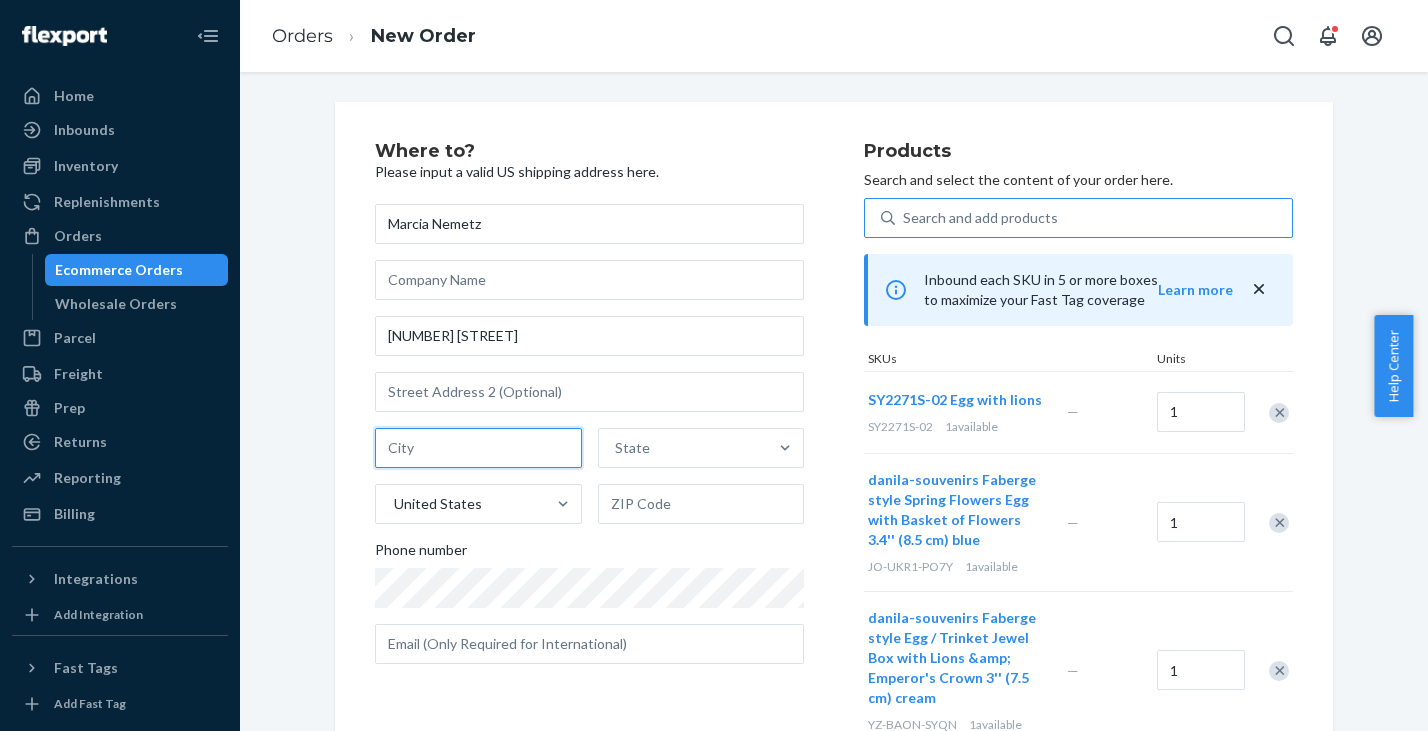 click at bounding box center [478, 448] 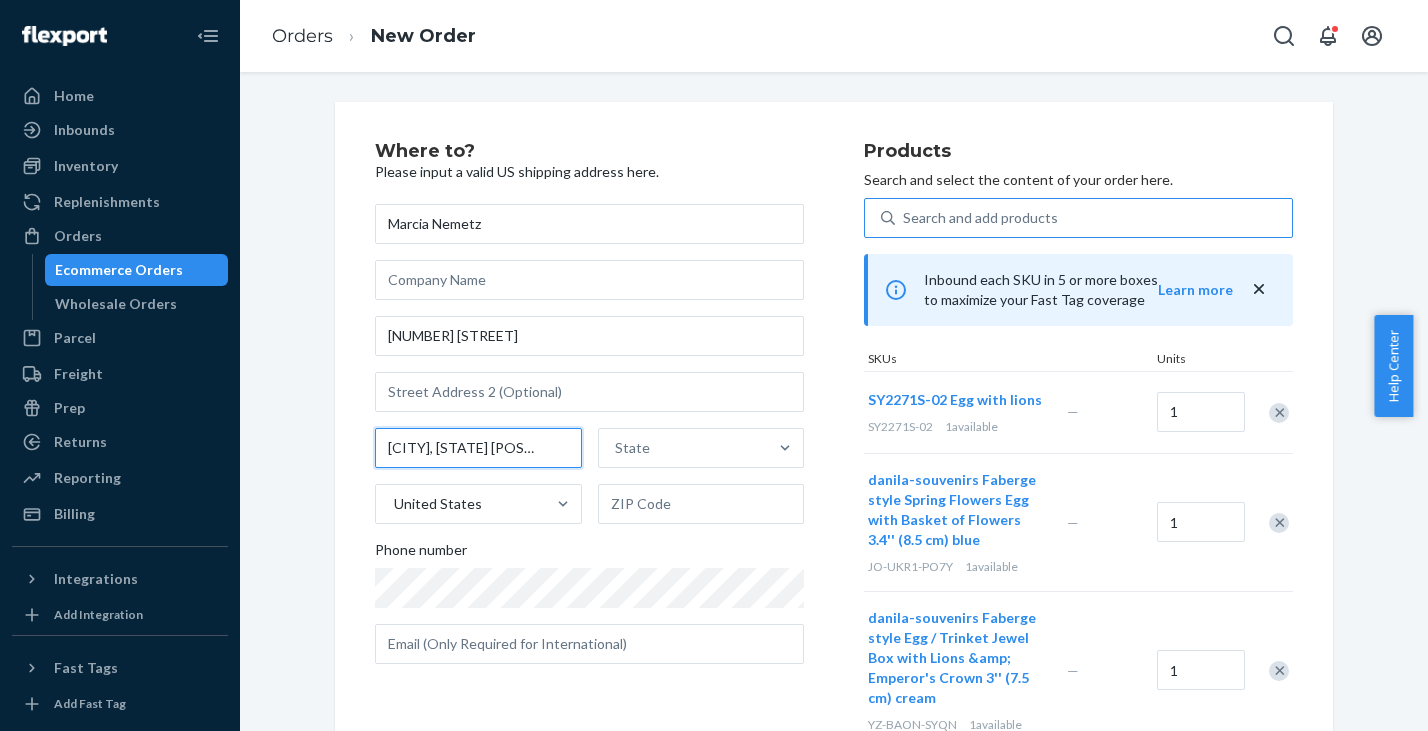 click on "[CITY], [STATE] [POSTAL_CODE]" at bounding box center [478, 448] 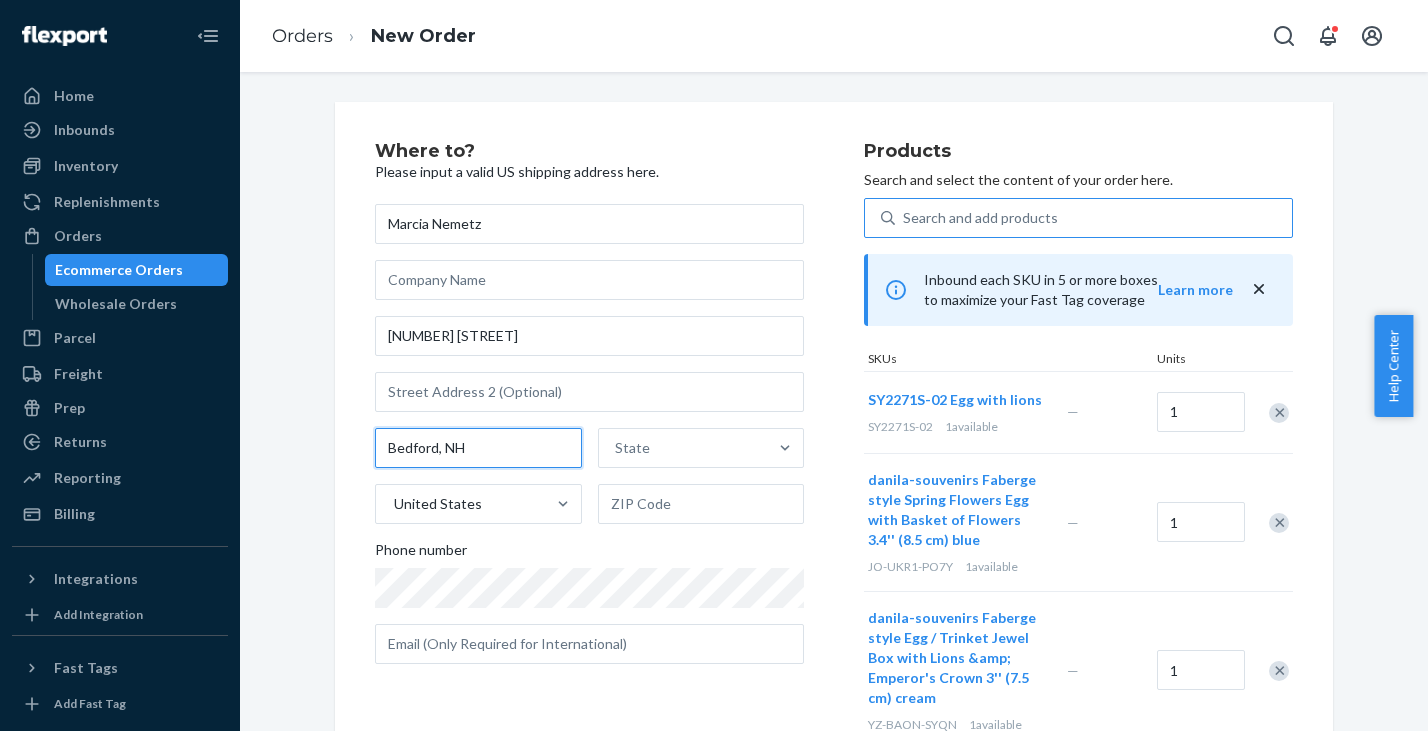type on "Bedford, NH" 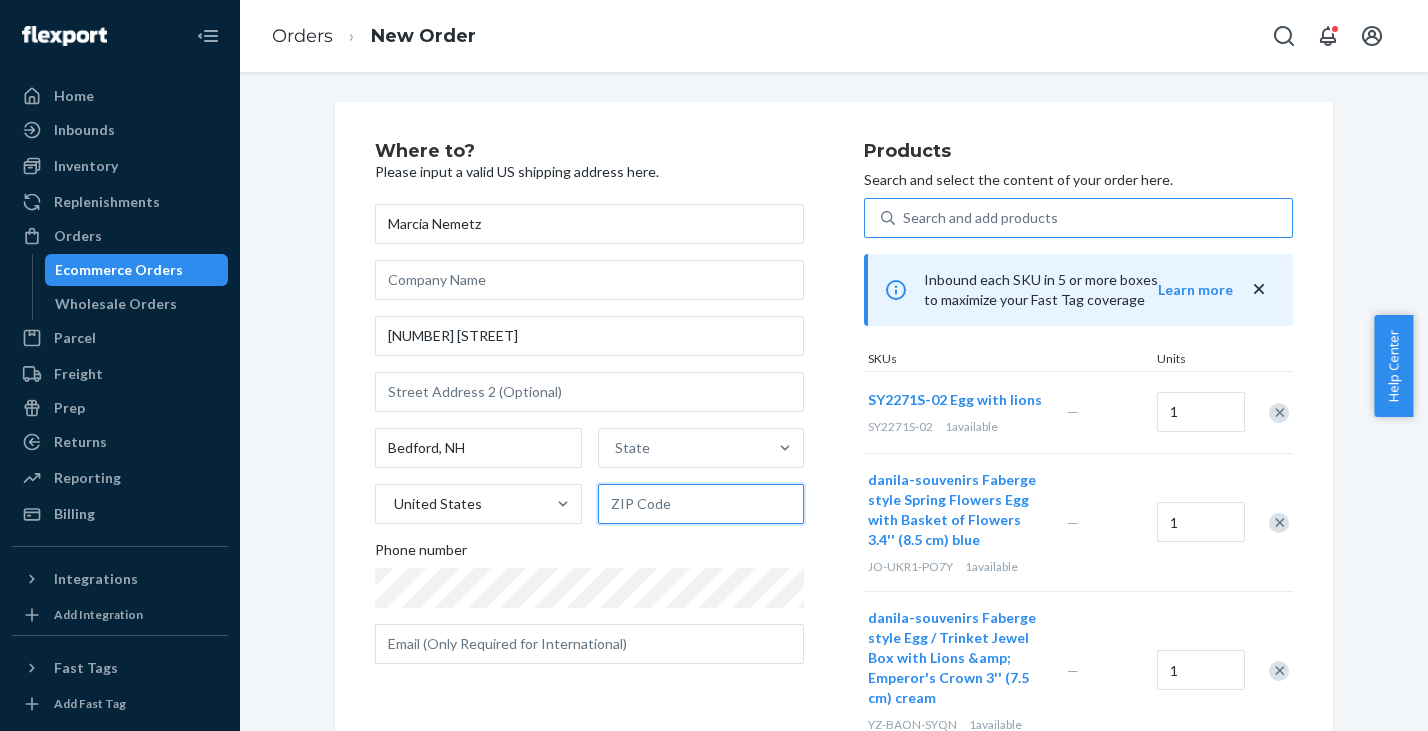 click at bounding box center [701, 504] 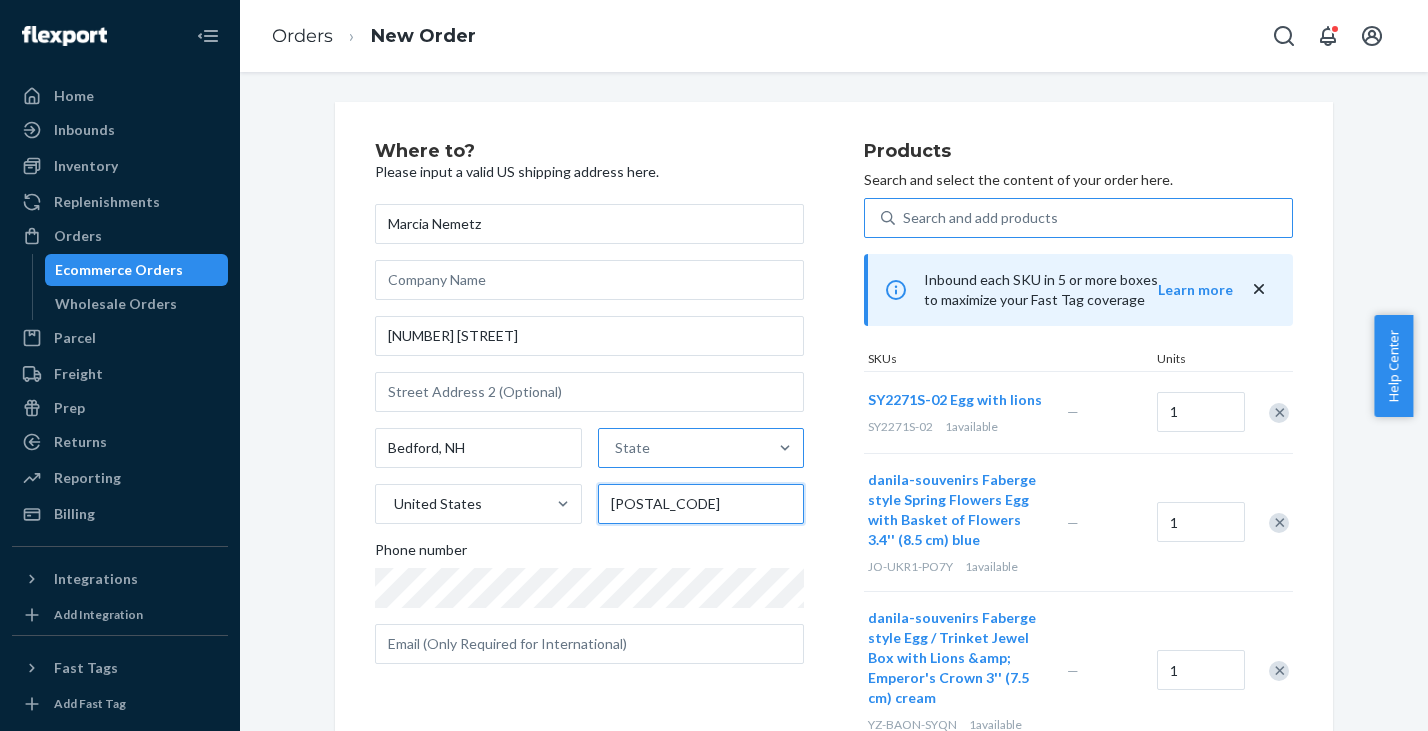 type on "[POSTAL_CODE]" 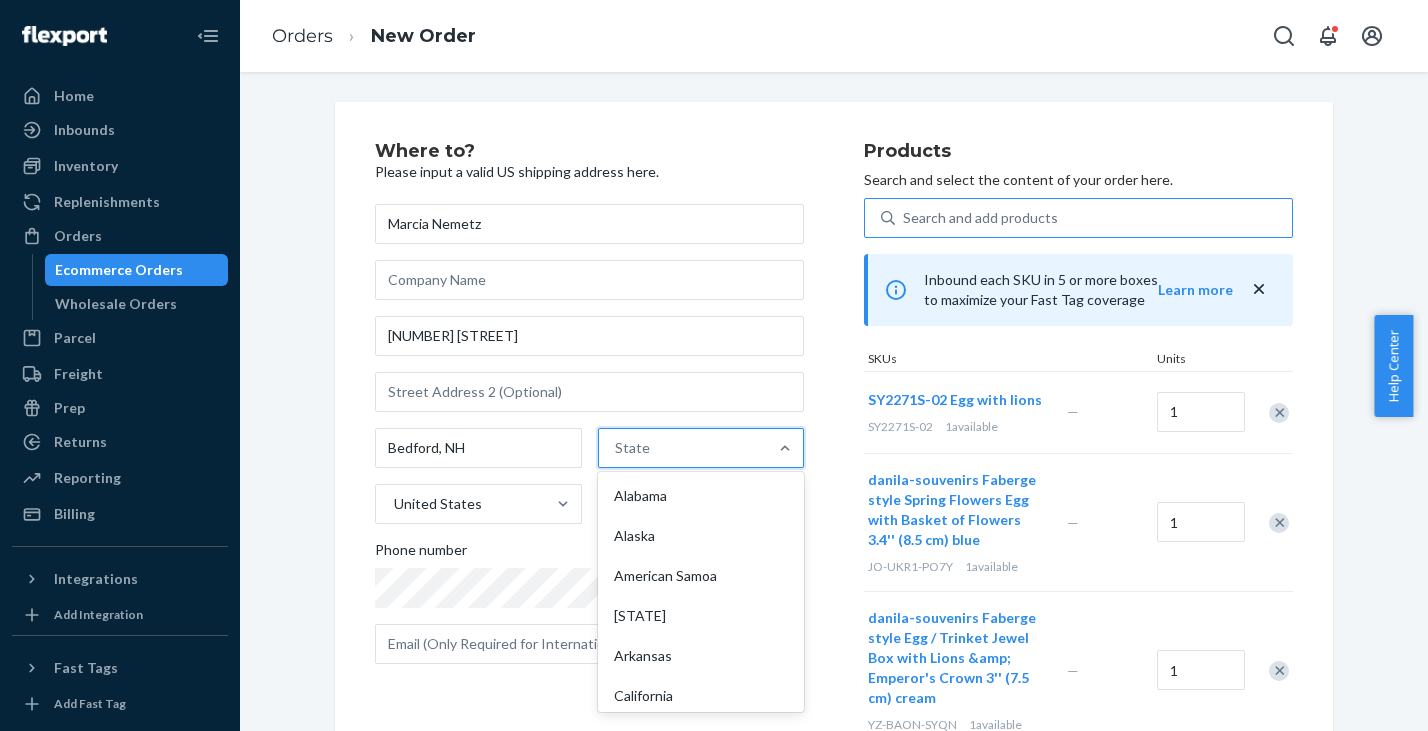 click on "State" at bounding box center (683, 448) 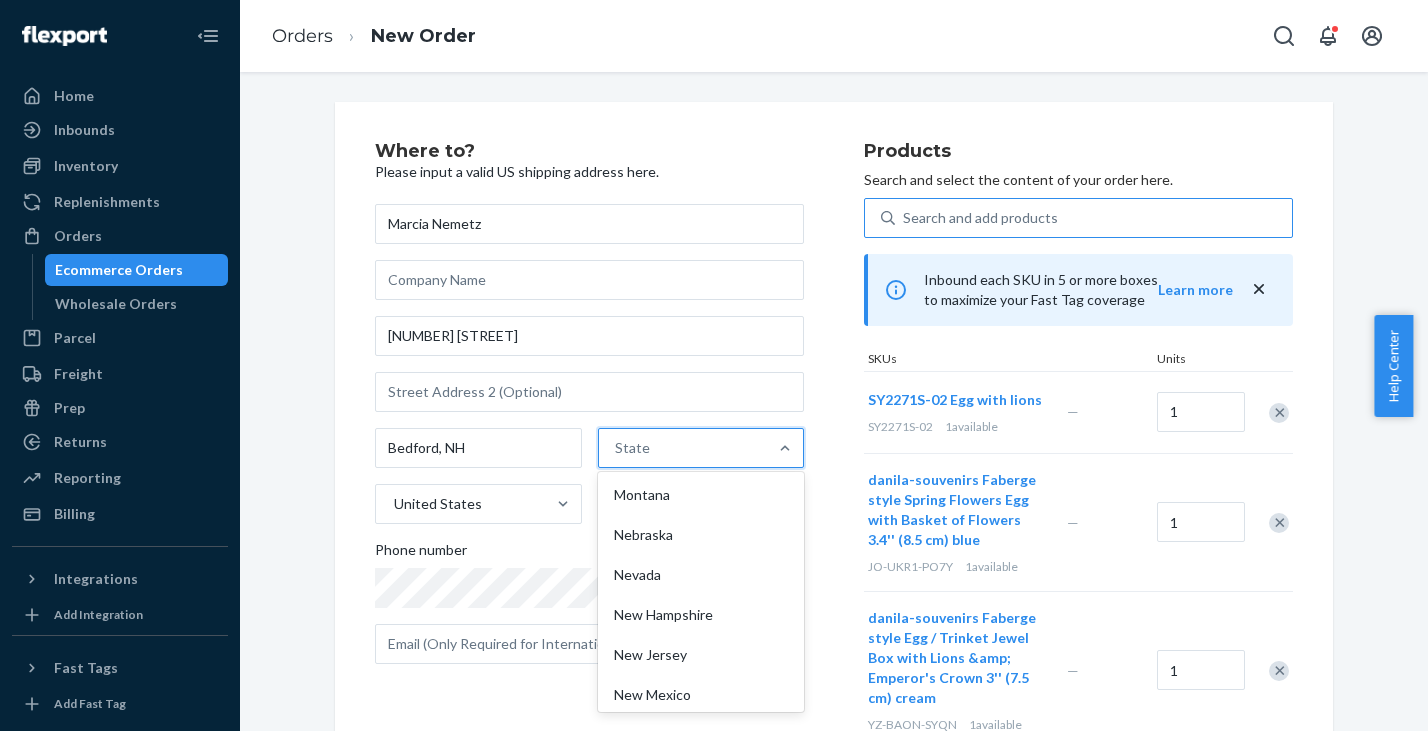 scroll, scrollTop: 1207, scrollLeft: 0, axis: vertical 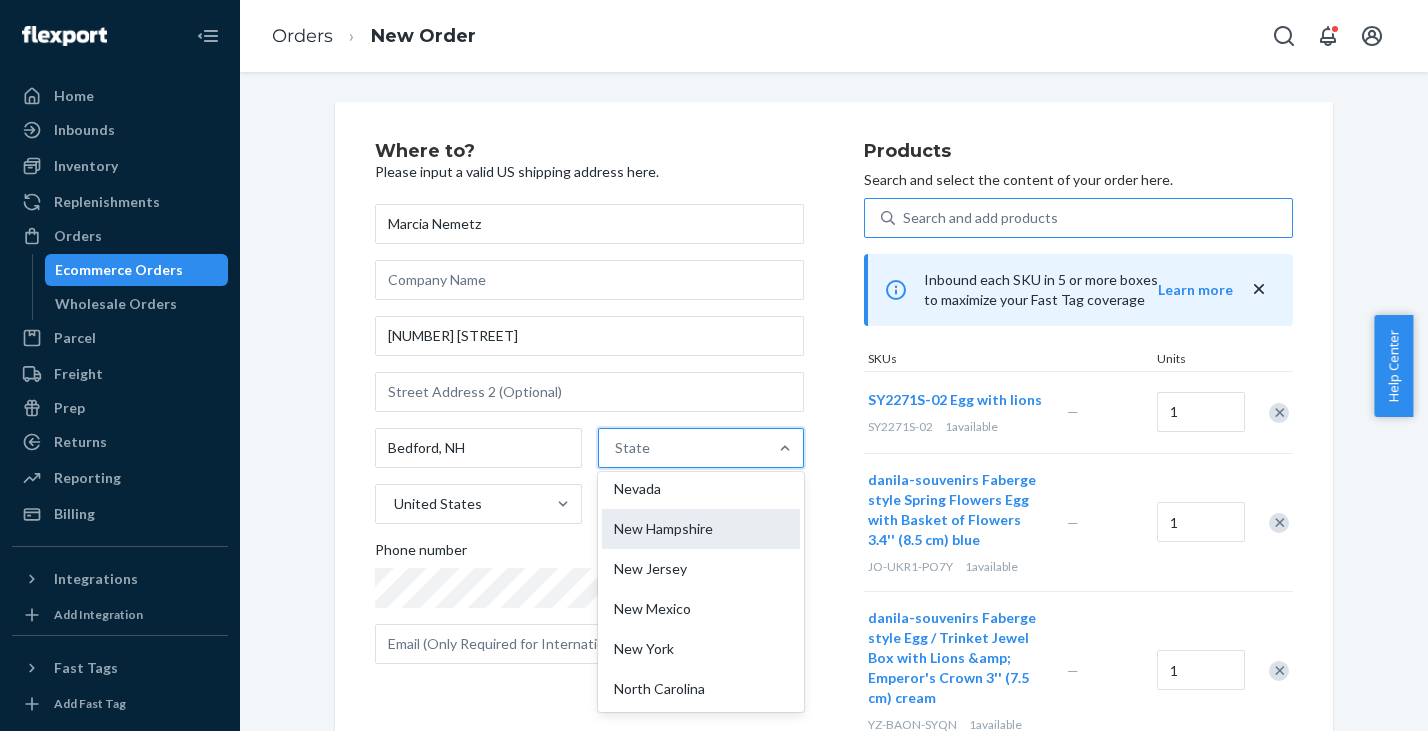 click on "New Hampshire" at bounding box center (701, 529) 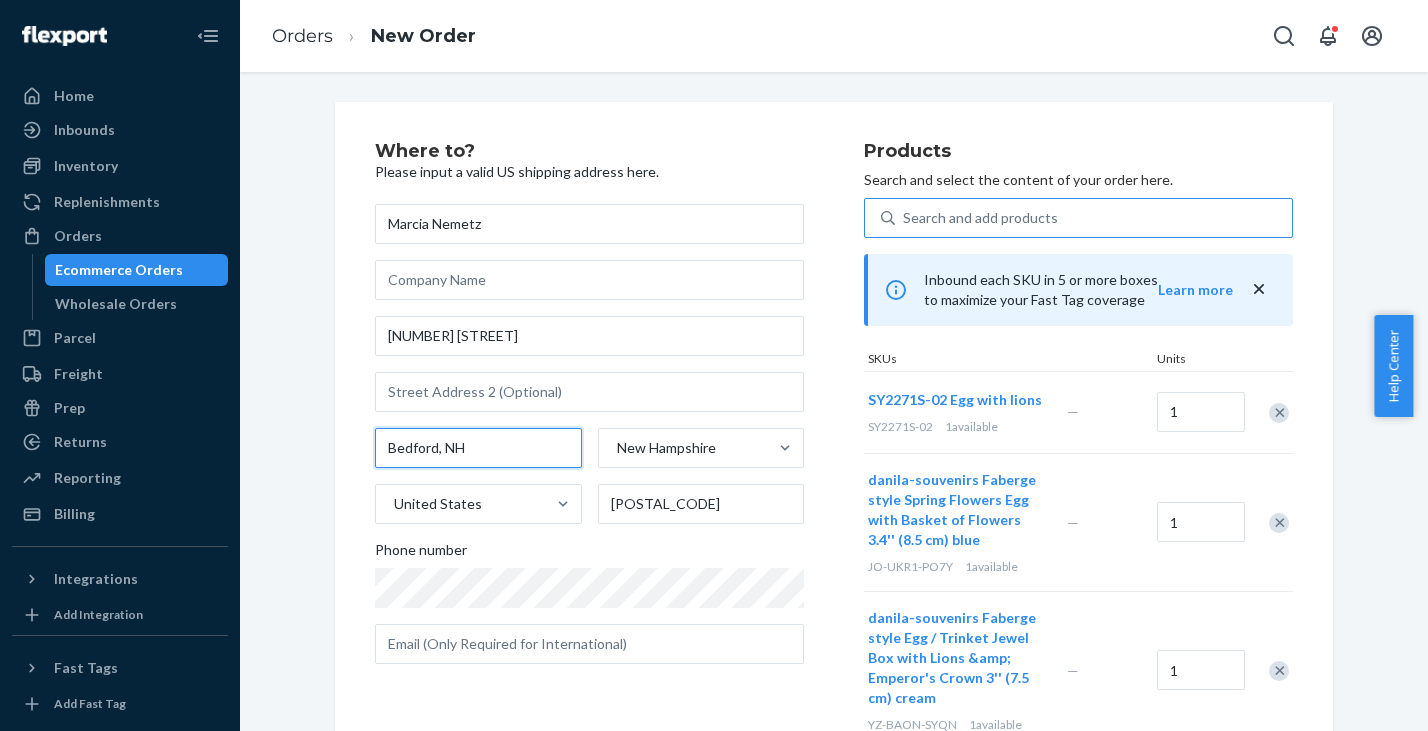 drag, startPoint x: 439, startPoint y: 448, endPoint x: 524, endPoint y: 453, distance: 85.146935 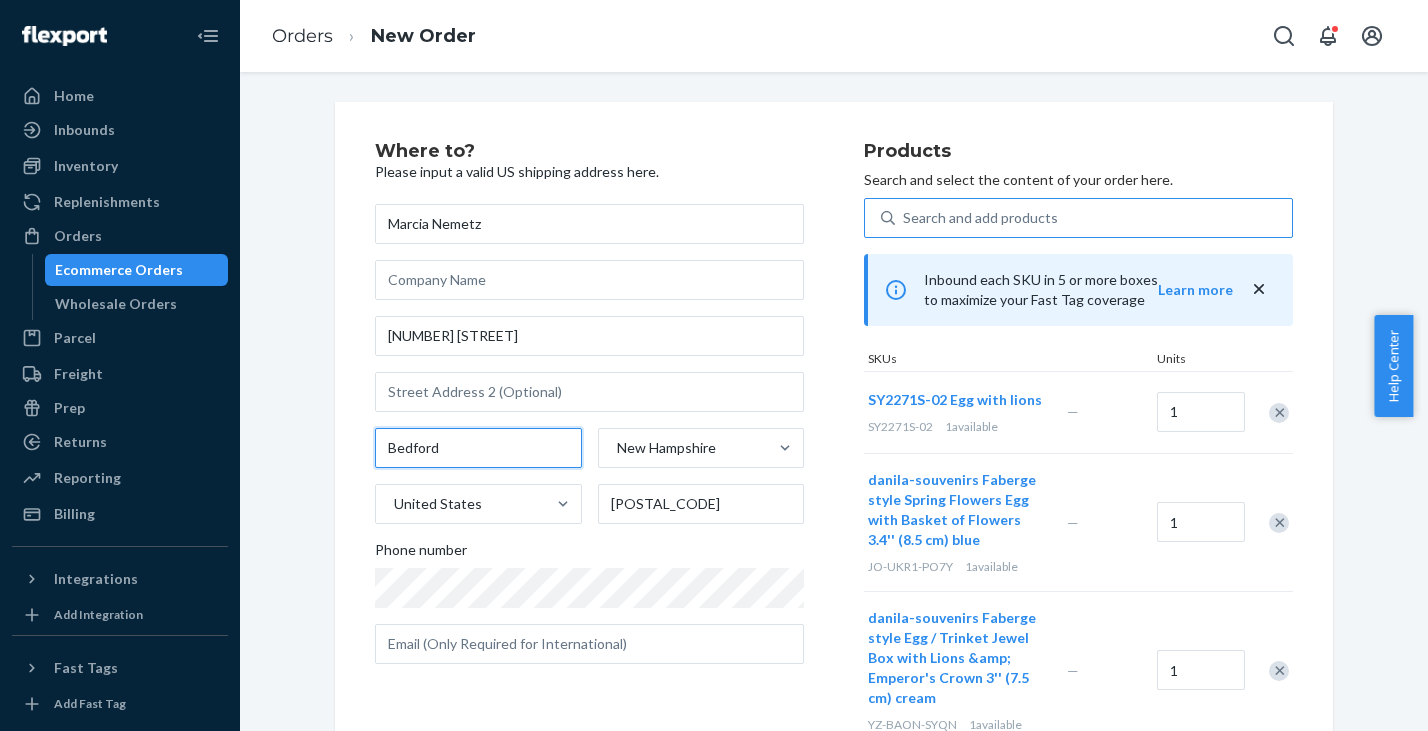 type on "Bedford" 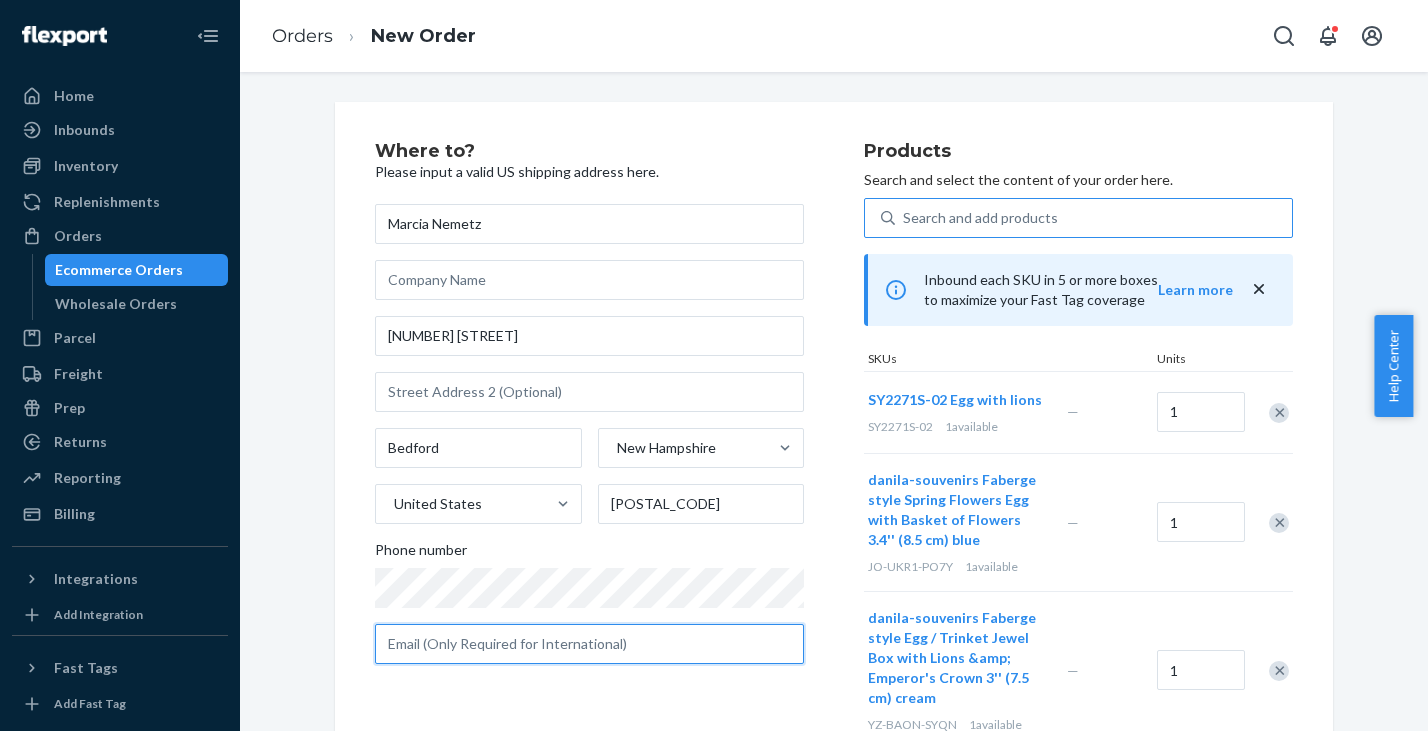 click at bounding box center [589, 644] 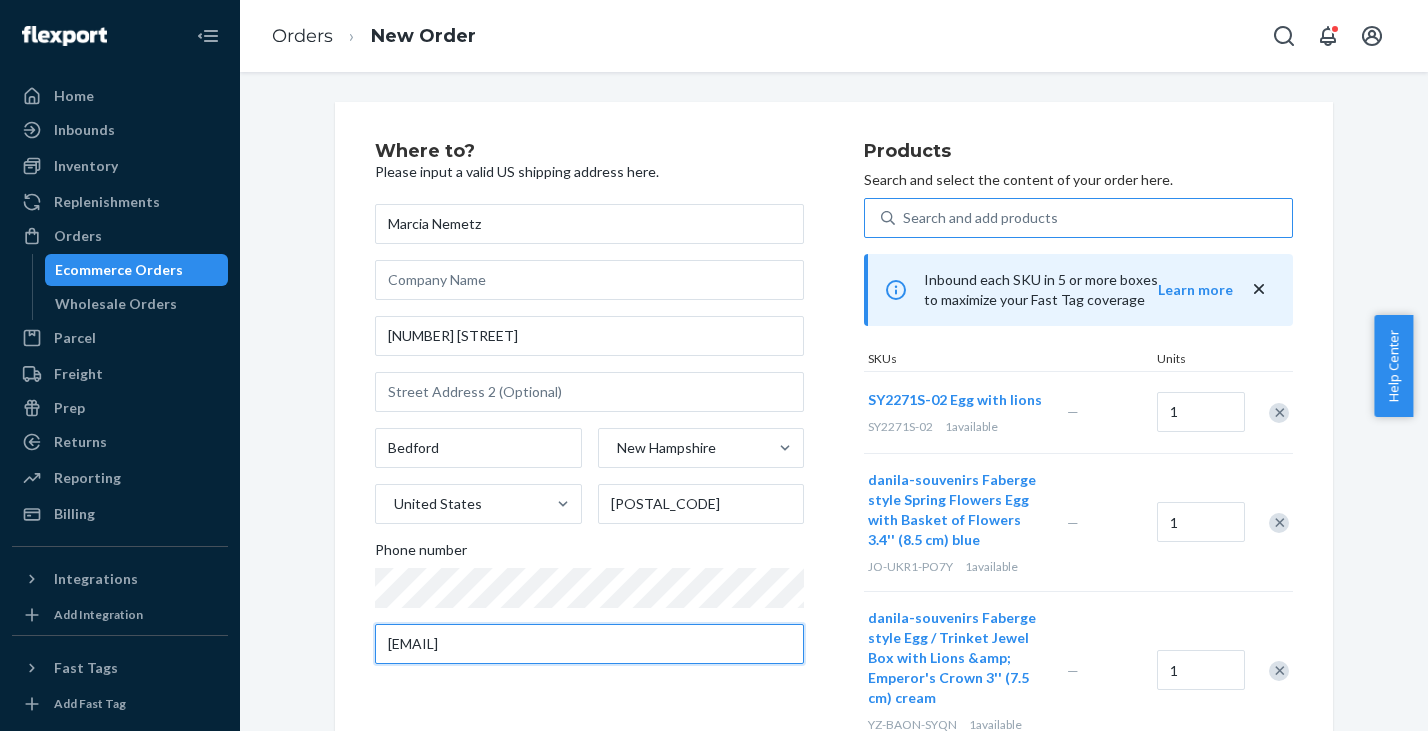 type on "[EMAIL]" 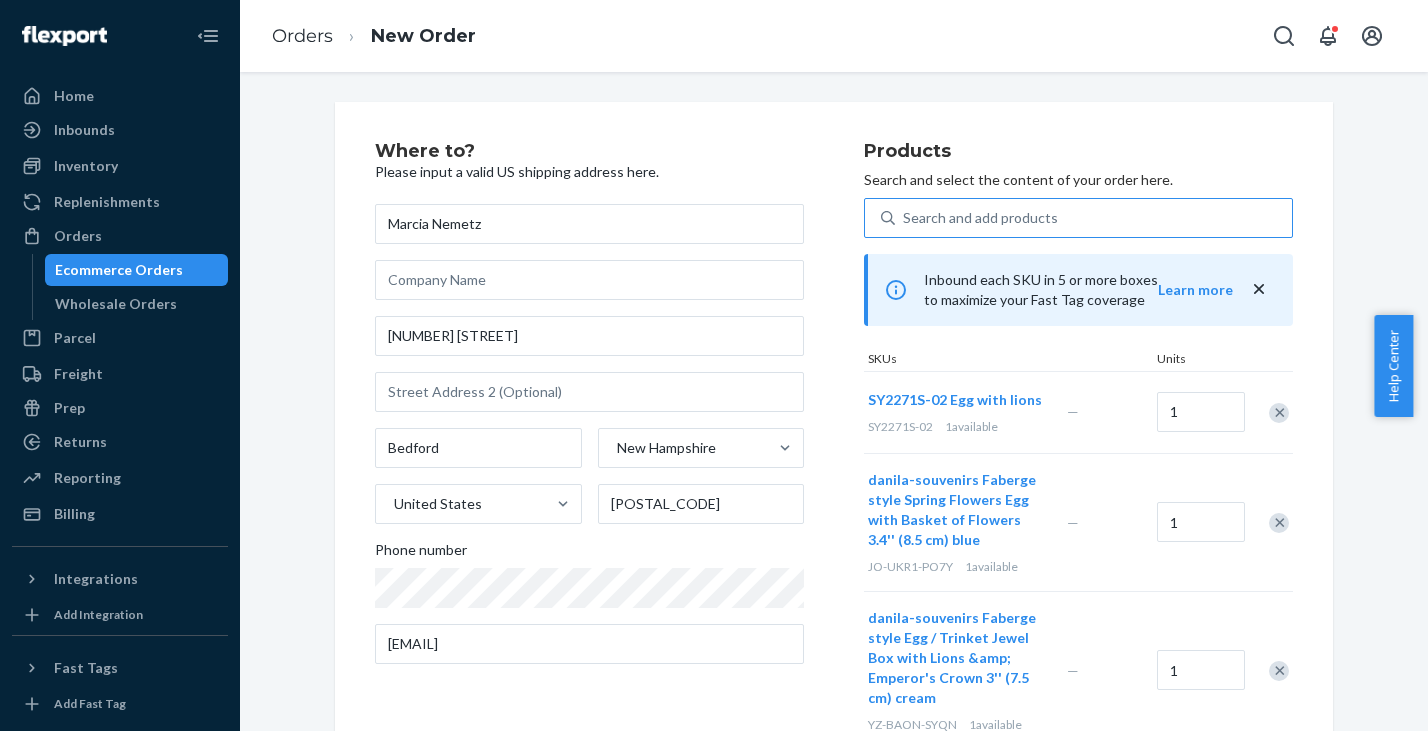 click on "Where to? Please input a valid US shipping address here. [FIRST] [LAST] [NUMBER] [STREET] [CITY] [STATE] United States Phone number [EMAIL] Products Search and select the content of your order here. Search and add products Inbound each SKU in 5 or more boxes to maximize your Fast Tag coverage Learn more SKUs Units [PRODUCT_CODE] Egg with lions [PRODUCT_CODE] 1  available — 1 danila-souvenirs Faberge style Spring Flowers Egg with Basket of Flowers 3.4'' (8.5 cm) blue [PRODUCT_CODE] 1  available — 1 danila-souvenirs Faberge style Egg / Trinket Jewel Box with Lions &amp; Emperor's Crown 3'' (7.5 cm) cream [PRODUCT_CODE] 1  available — 1 Select a service Standard Promised by Aug 13, 2025 12,37 $ Expedited 3 day Promised by Aug 7, 2025 17,21 $ Expedited 2 day Promised by Aug 6, 2025 20,93 $ Expedited 1 day Promised by Aug 5, 2025 33,99 $ Review Order" at bounding box center [834, 591] 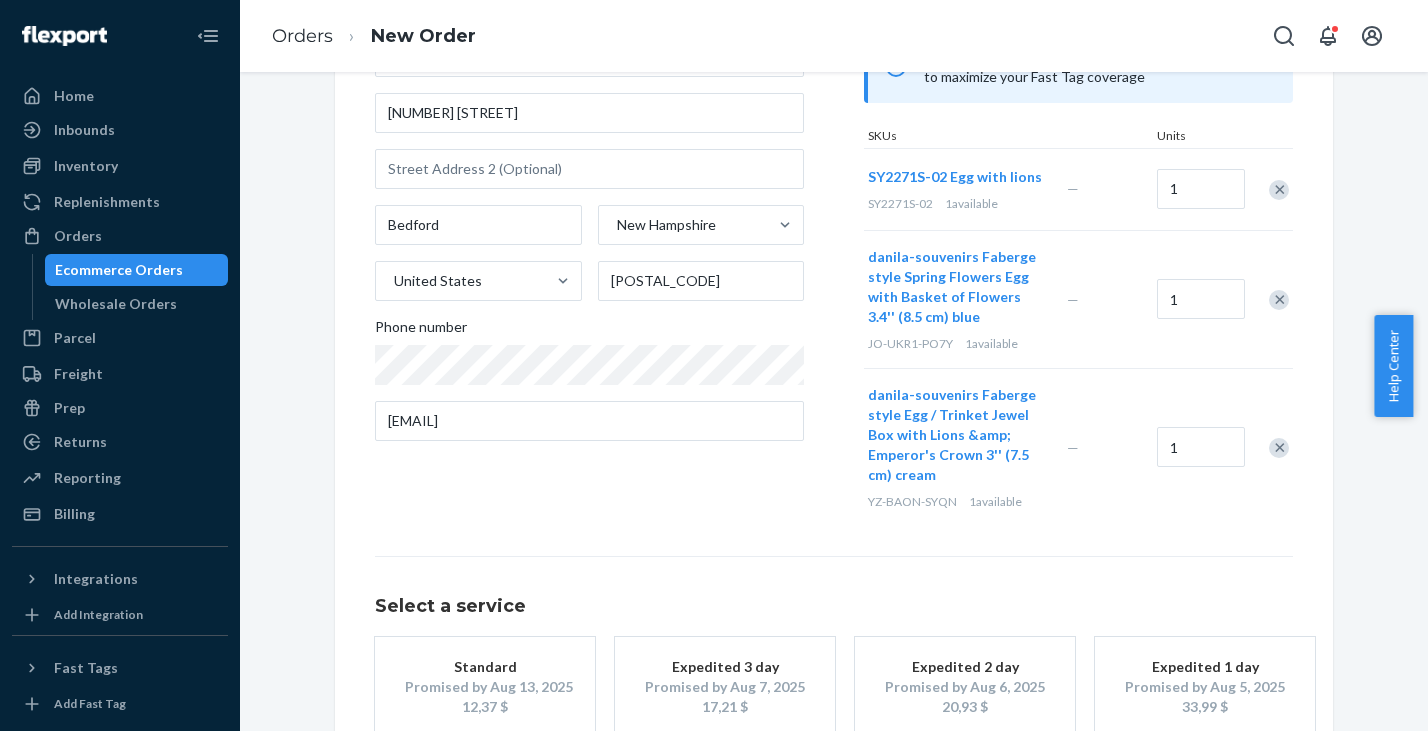 scroll, scrollTop: 323, scrollLeft: 0, axis: vertical 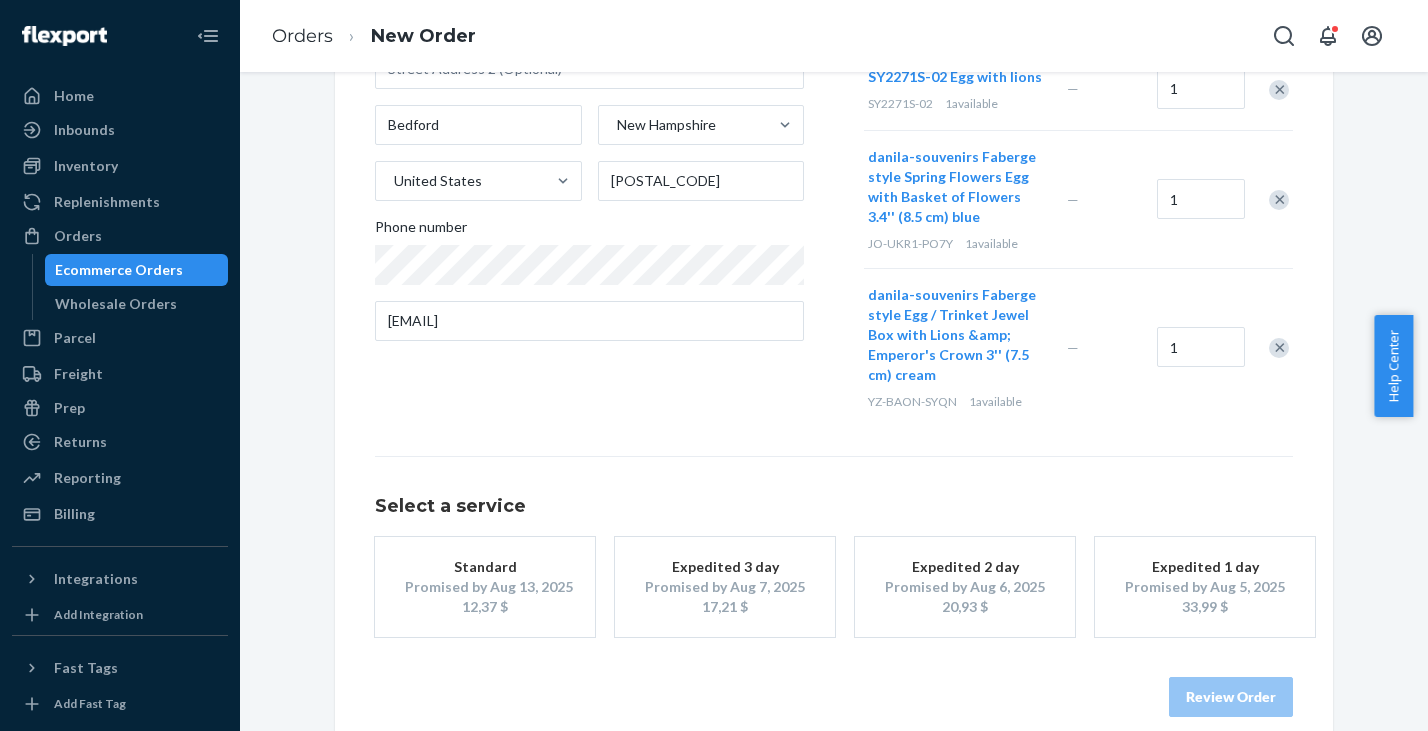 click on "12,37 $" at bounding box center (485, 607) 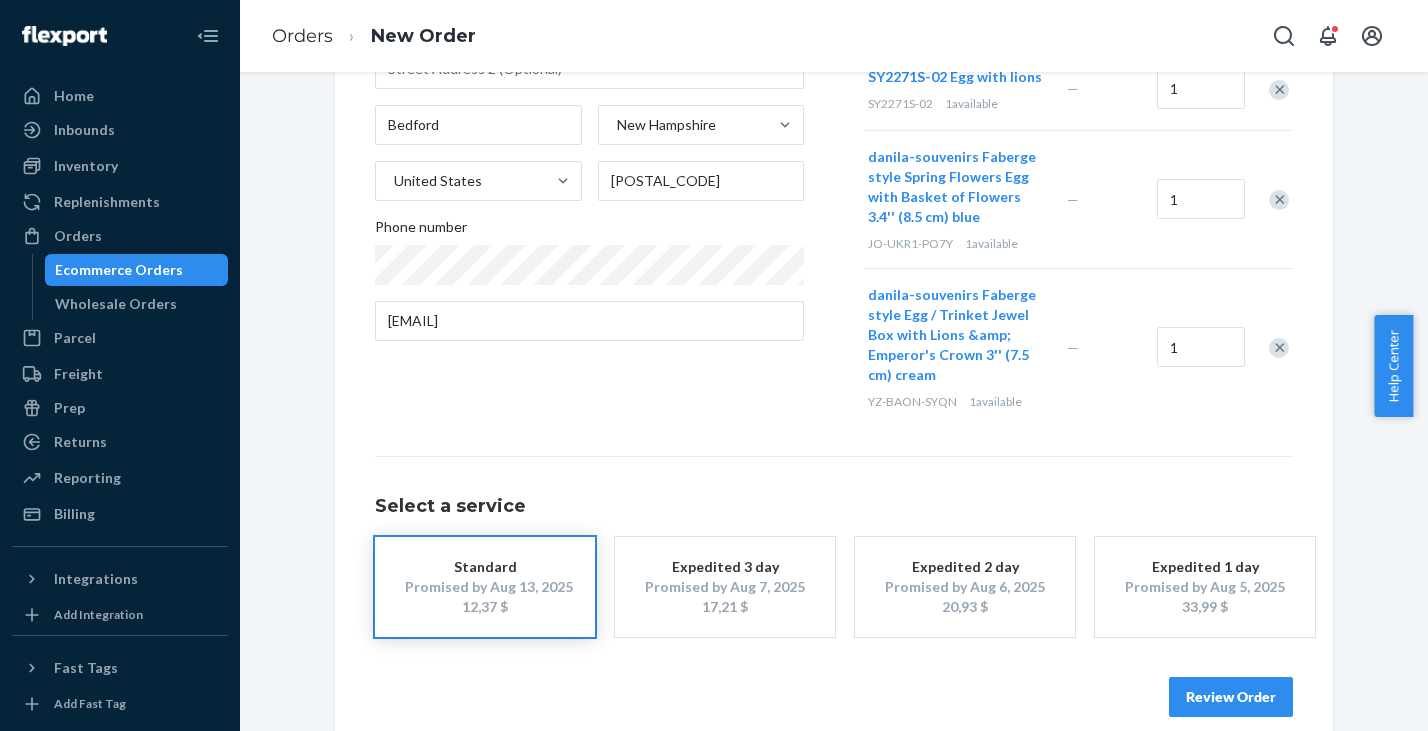 click on "Review Order" at bounding box center [1231, 697] 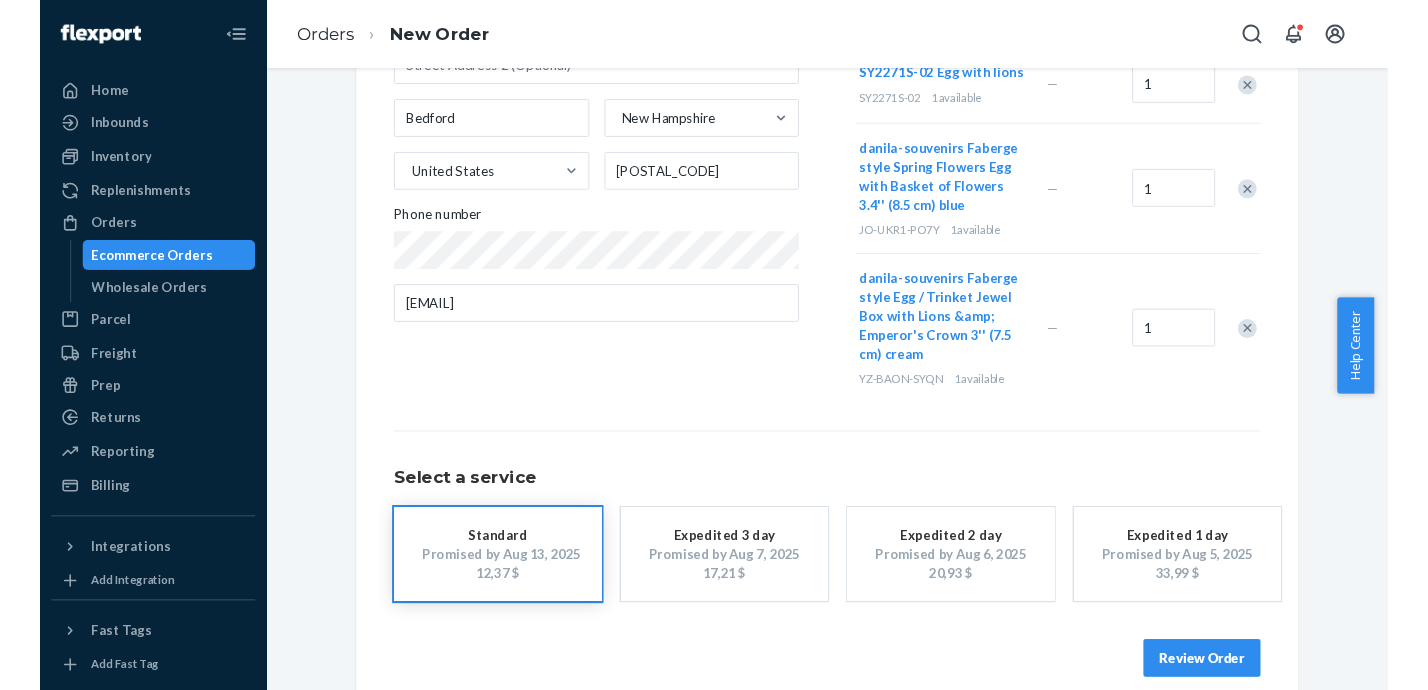 scroll, scrollTop: 0, scrollLeft: 0, axis: both 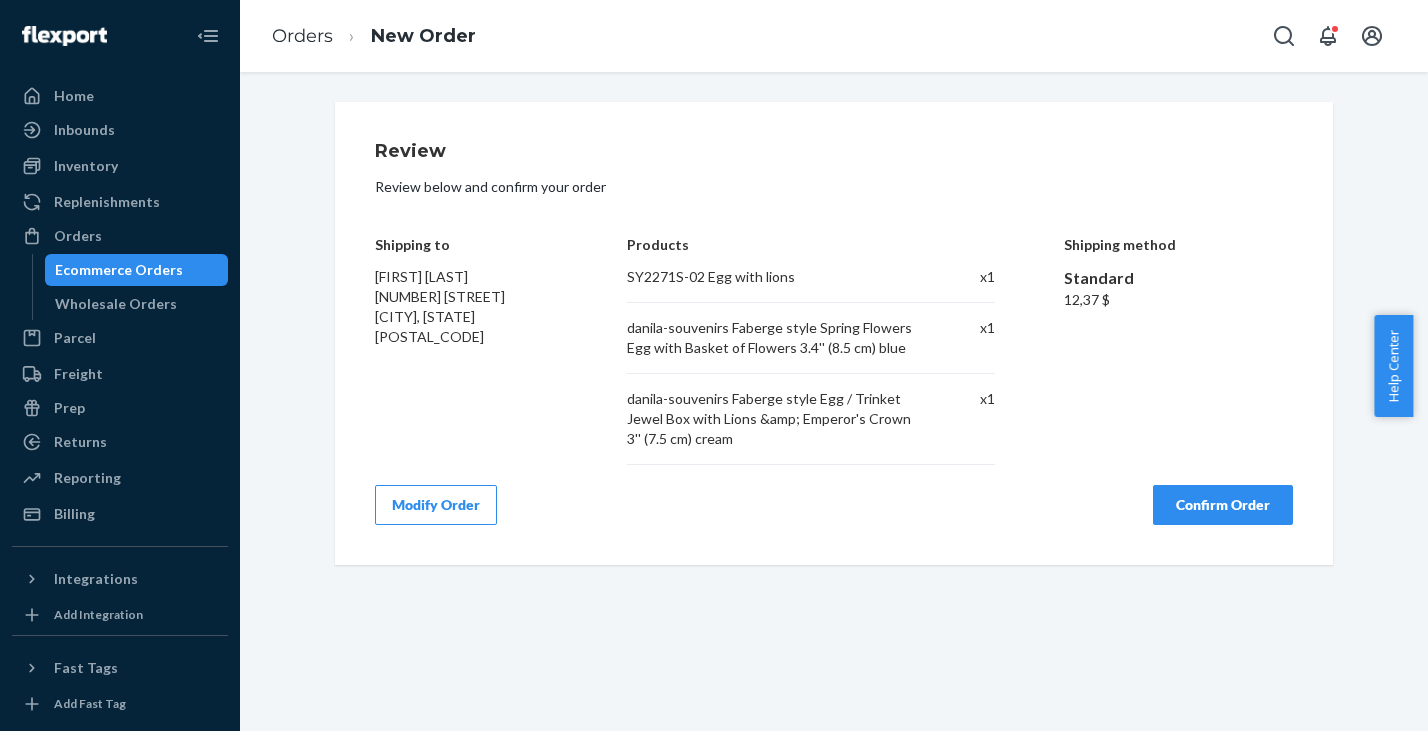 click on "Confirm Order" at bounding box center (1223, 505) 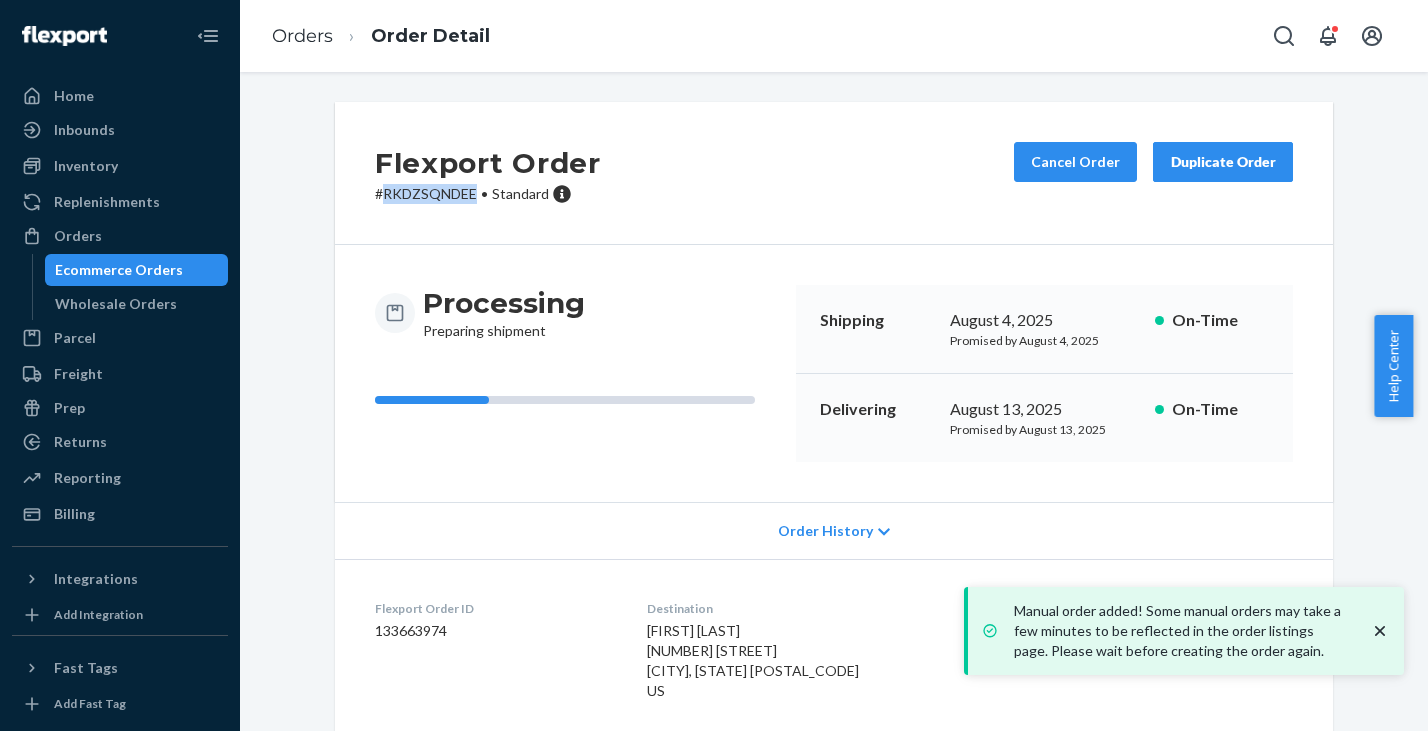 drag, startPoint x: 377, startPoint y: 193, endPoint x: 467, endPoint y: 196, distance: 90.04999 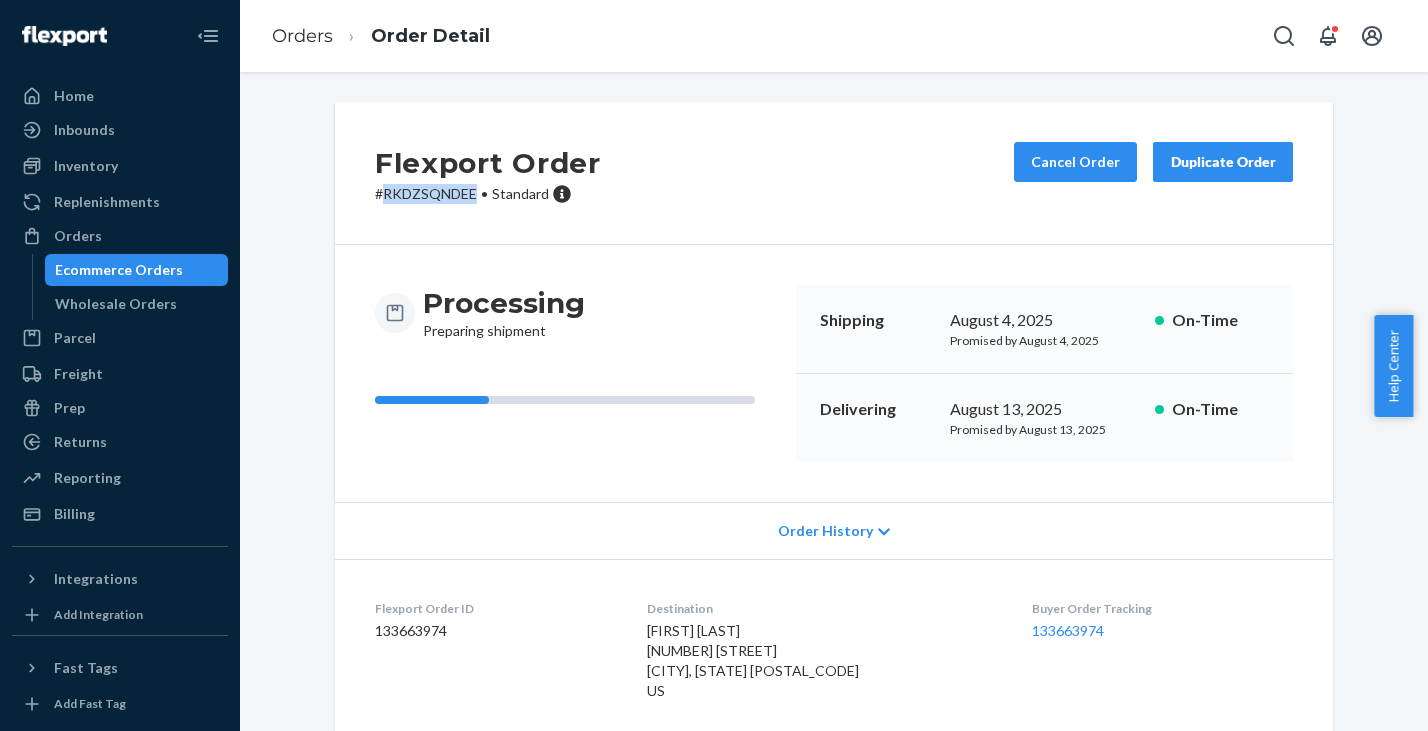 copy on "RKDZSQNDEE" 